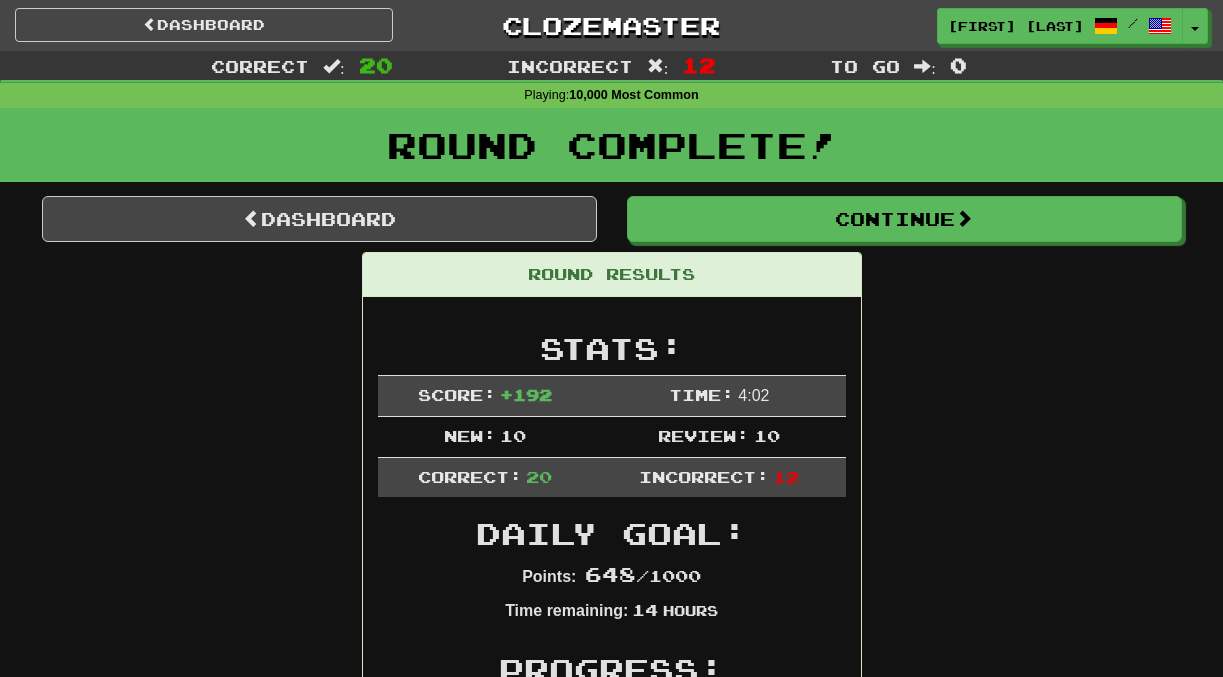 scroll, scrollTop: 0, scrollLeft: 0, axis: both 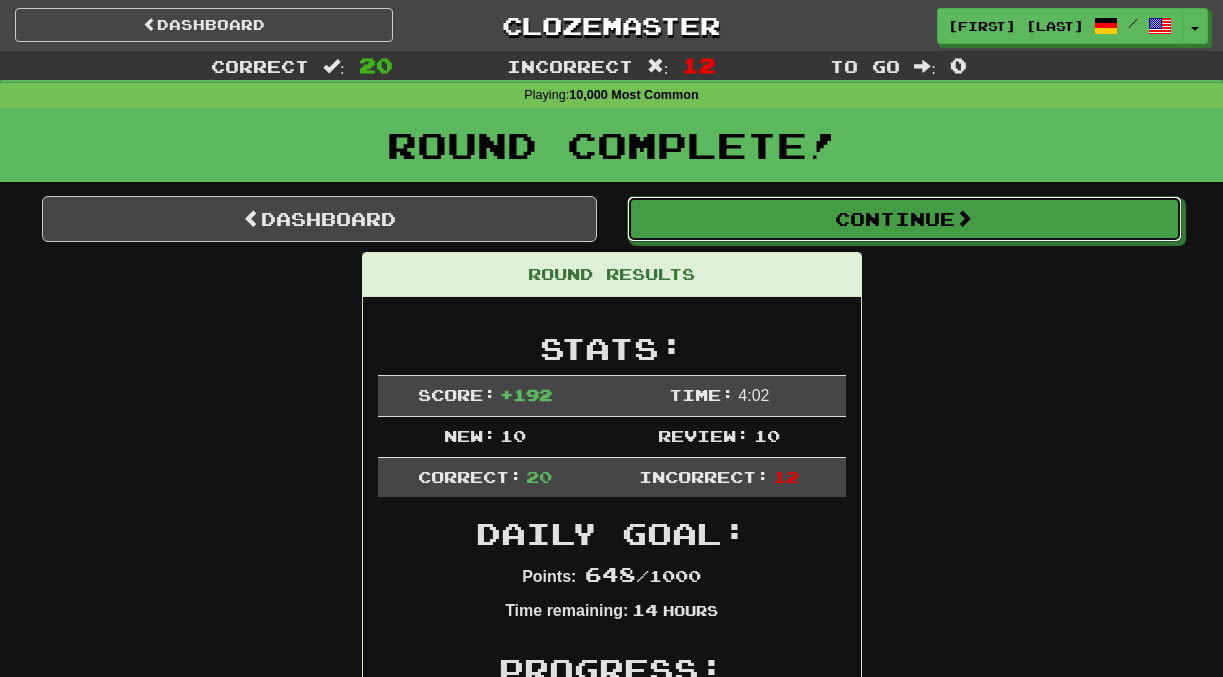 click on "Continue" at bounding box center (904, 219) 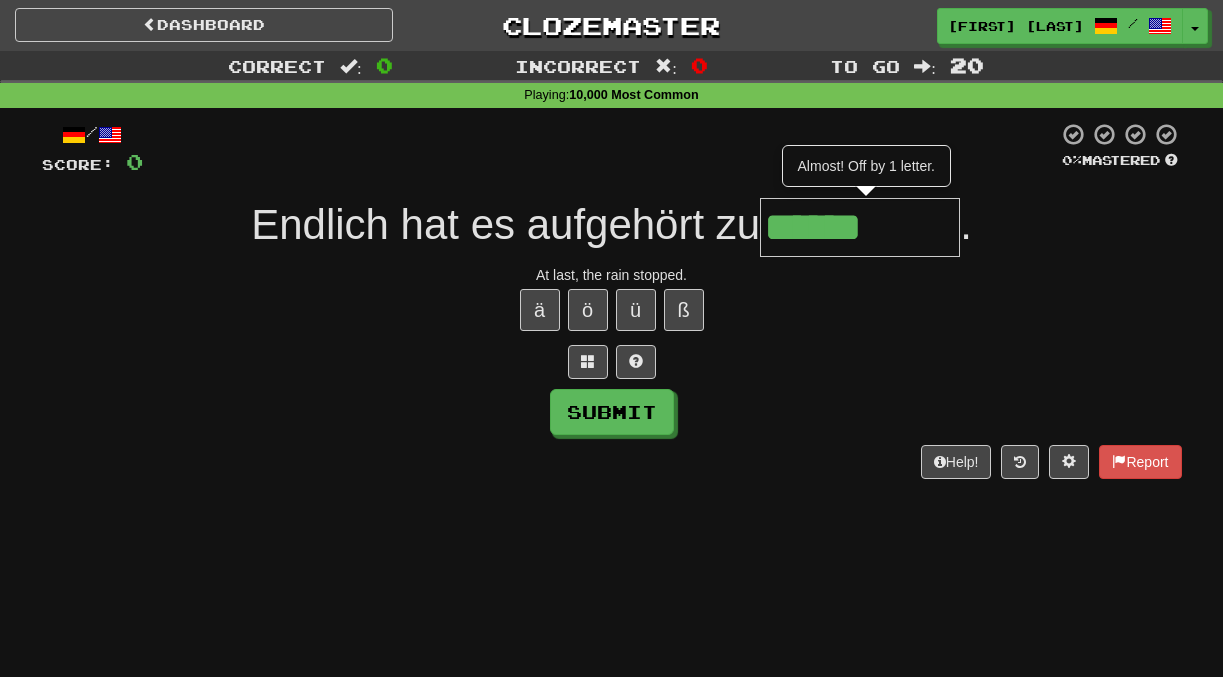 type on "******" 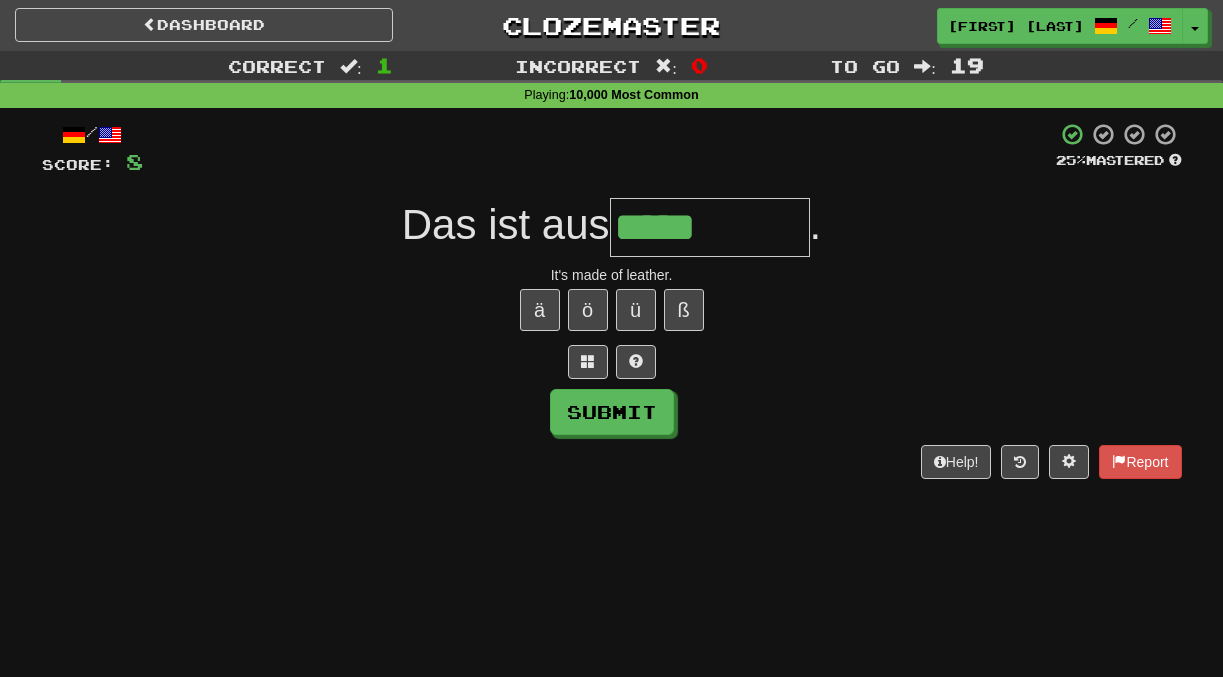 type on "*****" 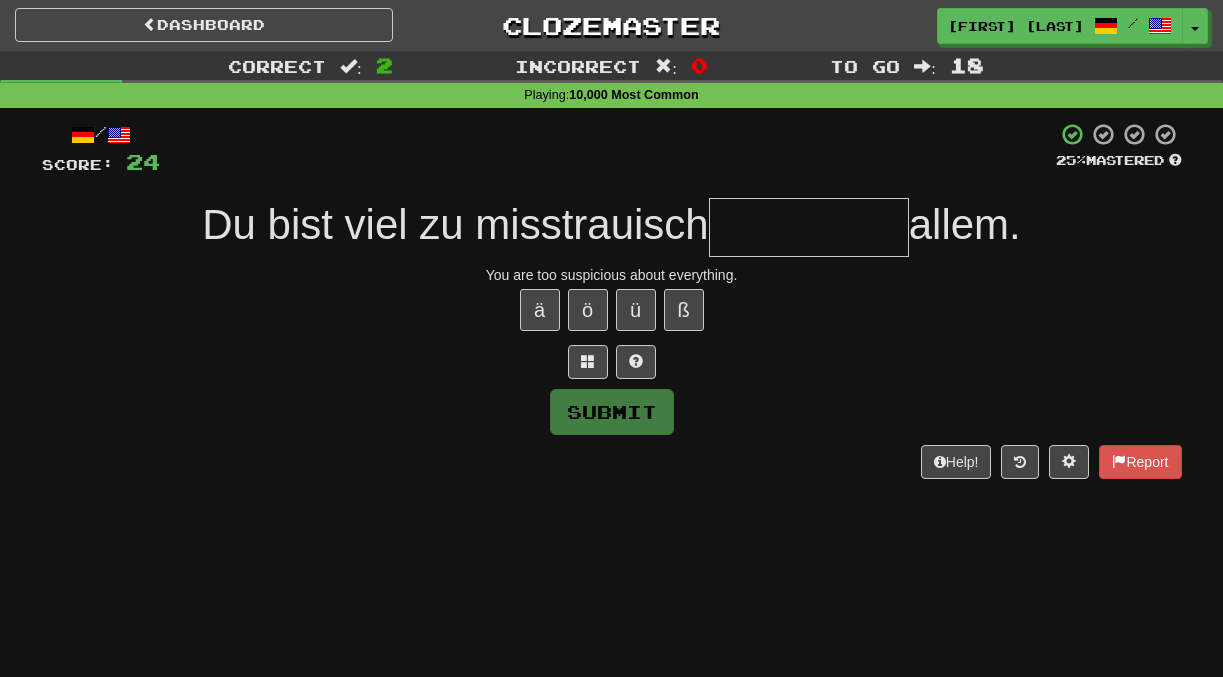 type on "*" 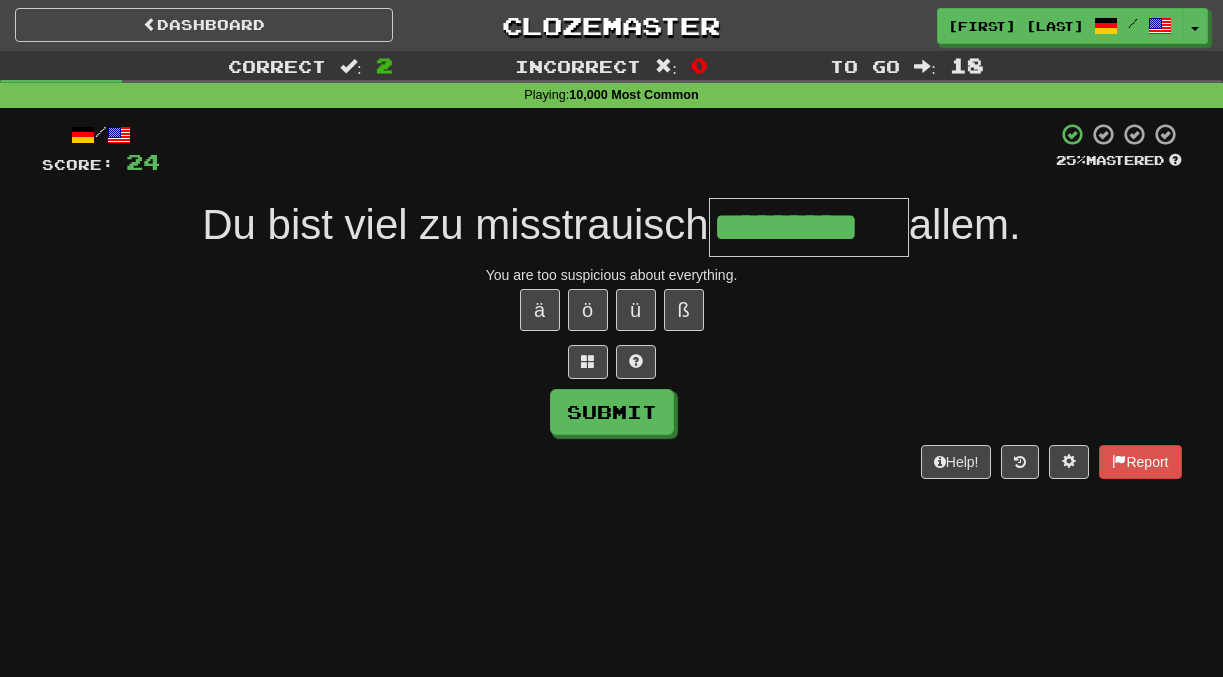 type on "*********" 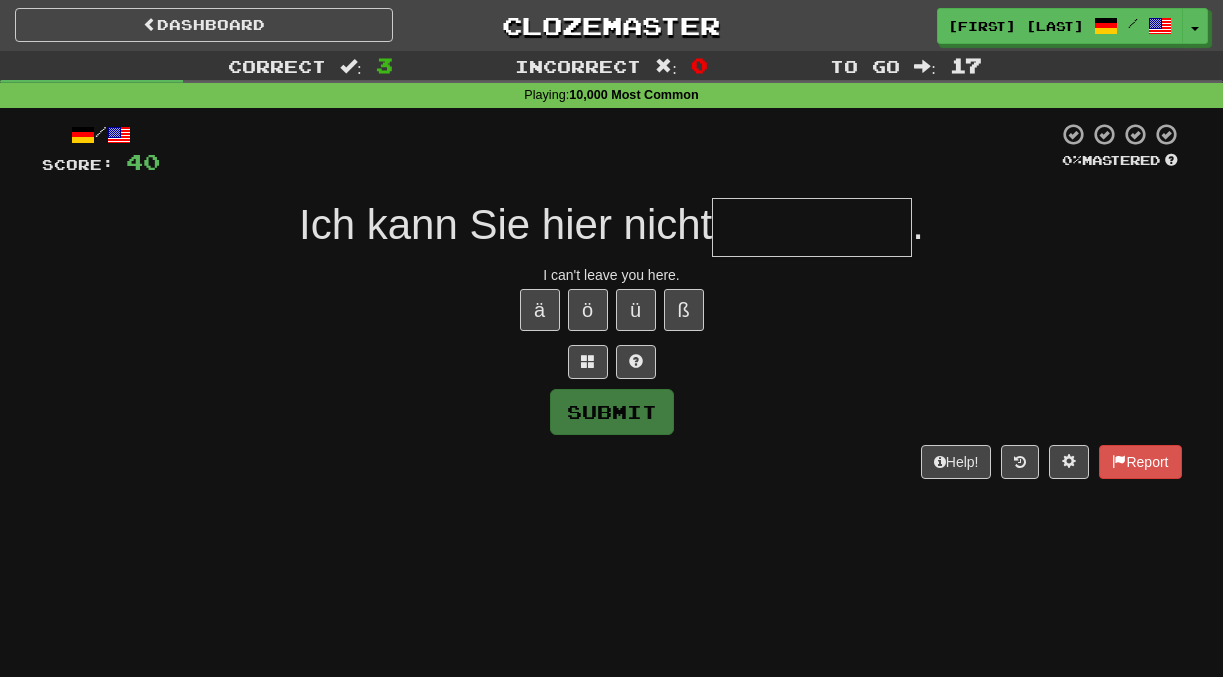 type on "*" 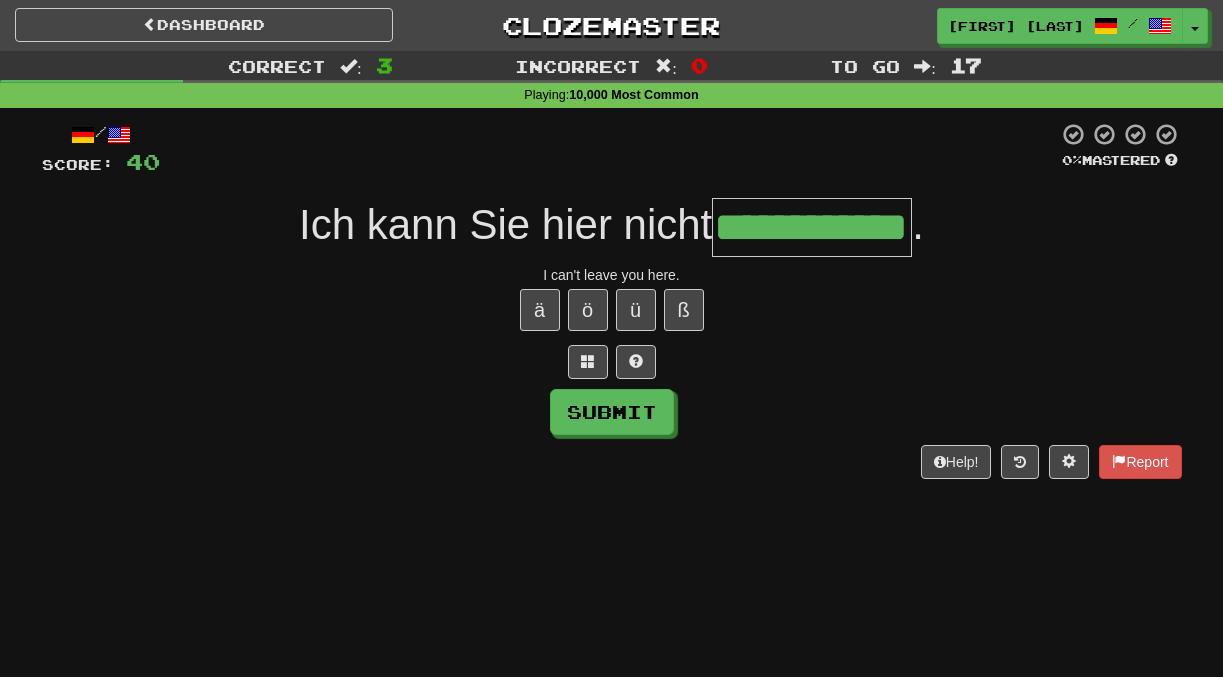 scroll, scrollTop: 0, scrollLeft: 52, axis: horizontal 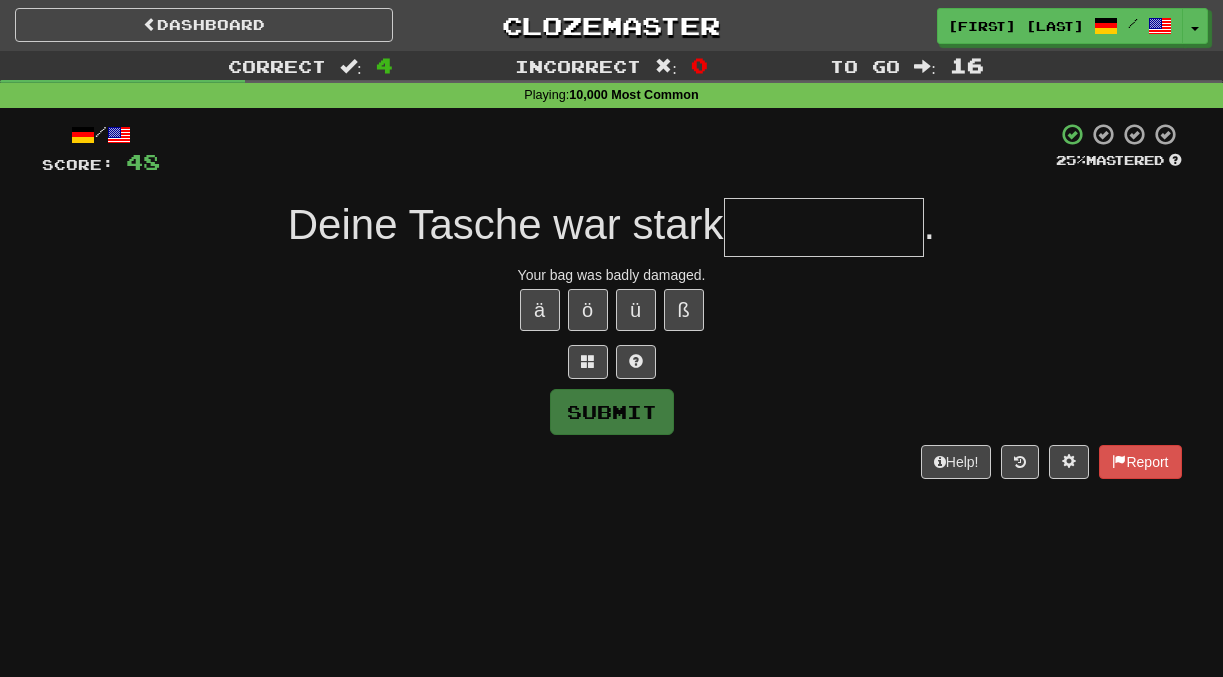 type on "*" 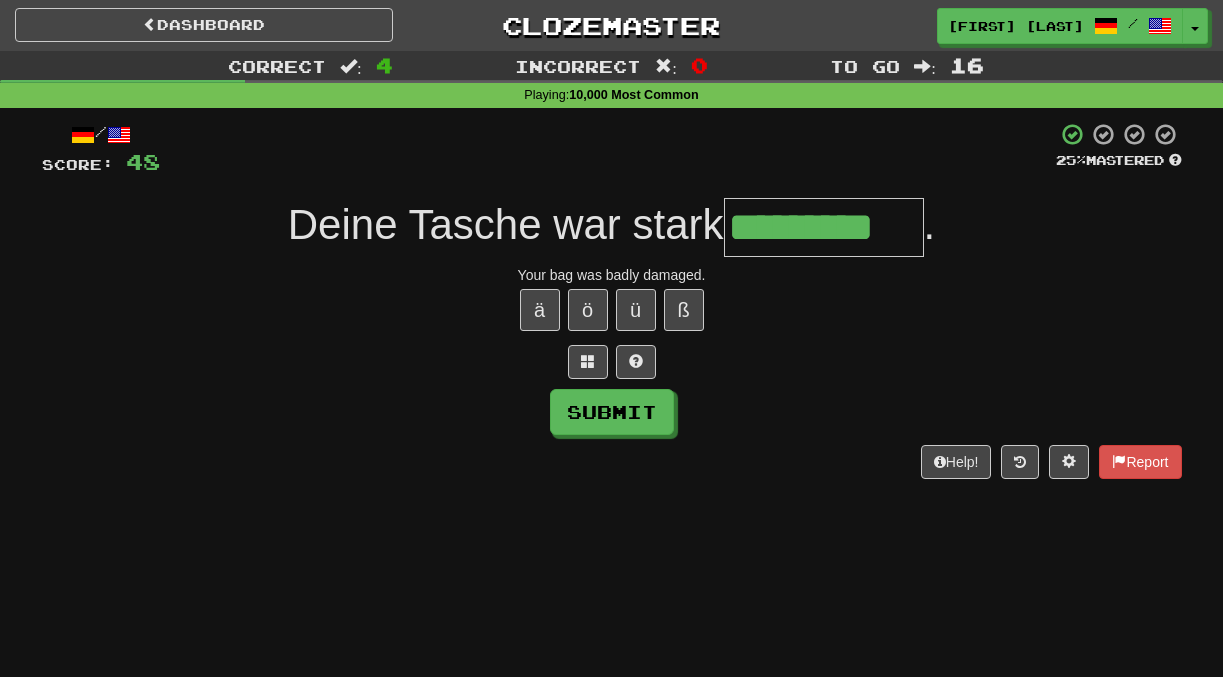 scroll, scrollTop: 0, scrollLeft: 3, axis: horizontal 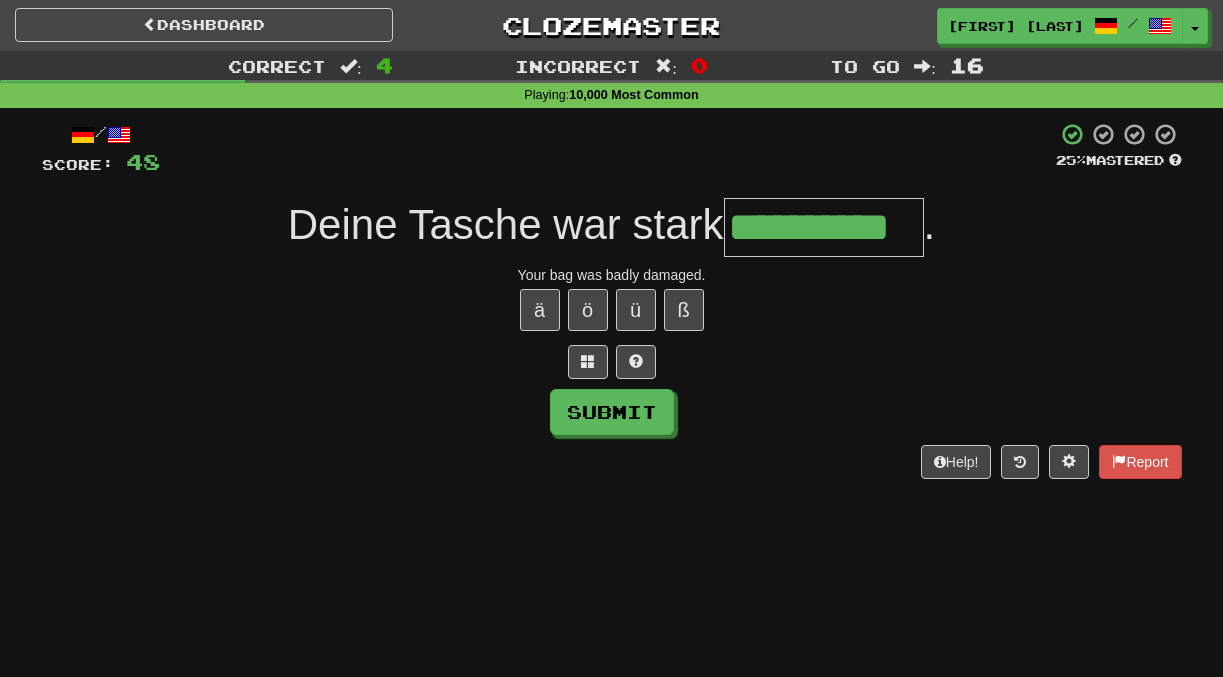 type on "**********" 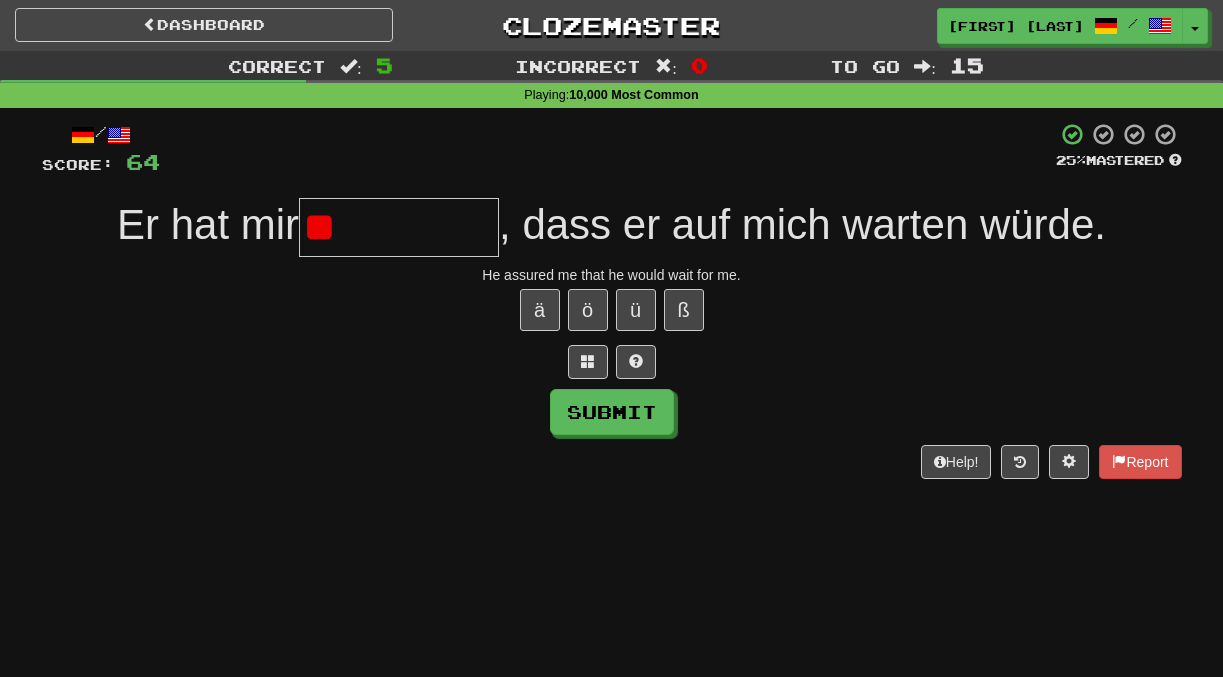 type on "*" 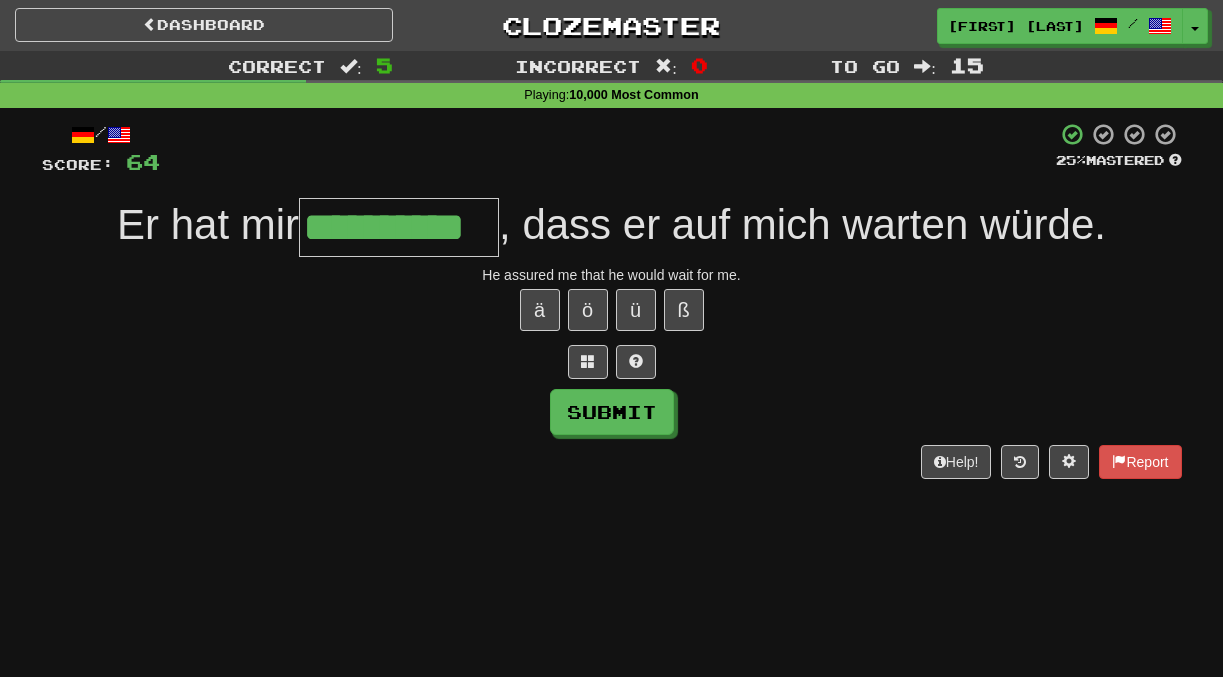 type on "**********" 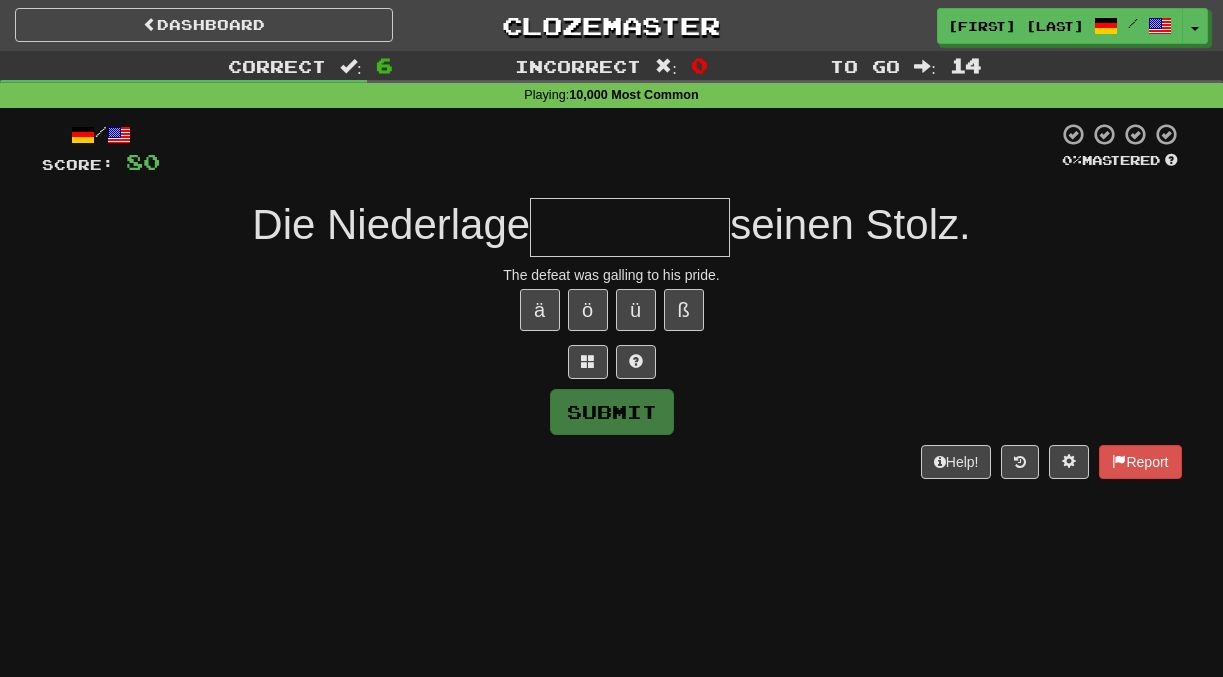 type on "*" 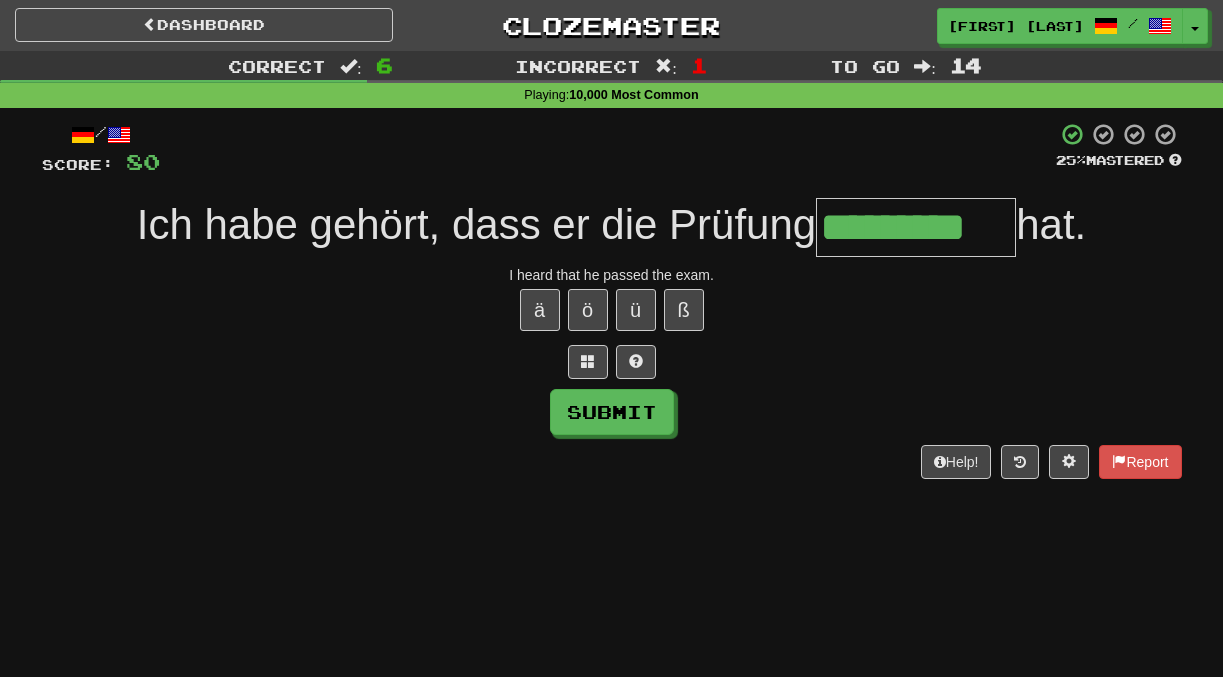 scroll, scrollTop: 0, scrollLeft: 6, axis: horizontal 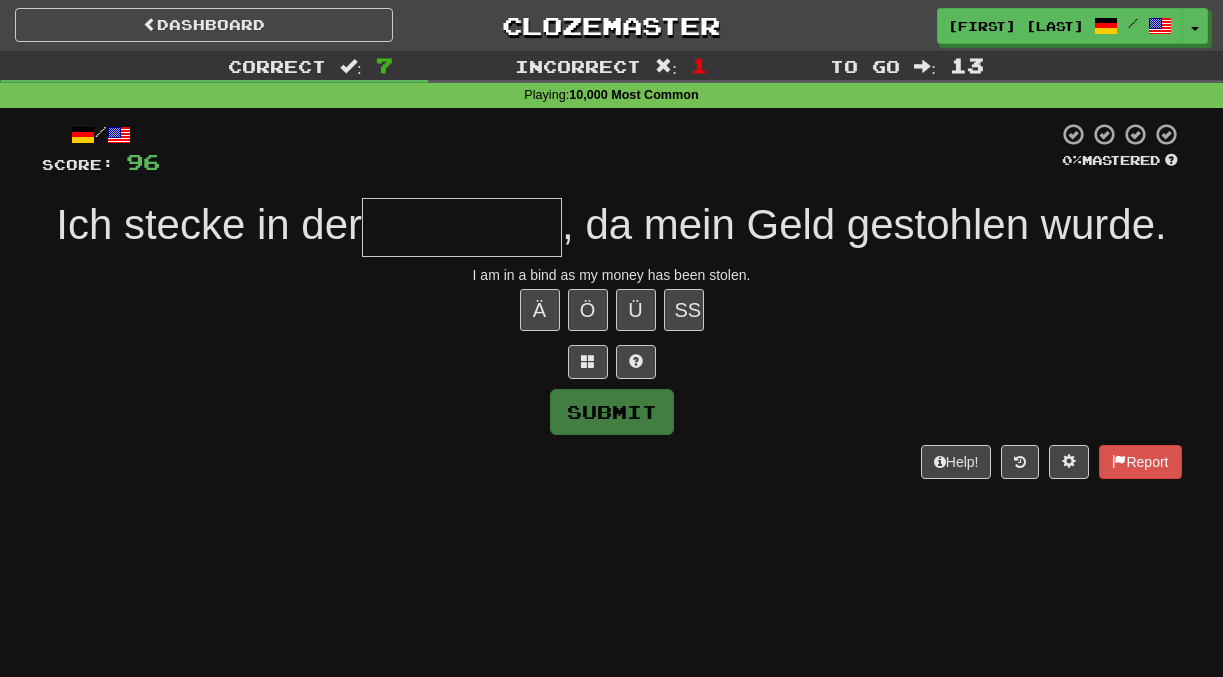 type on "*" 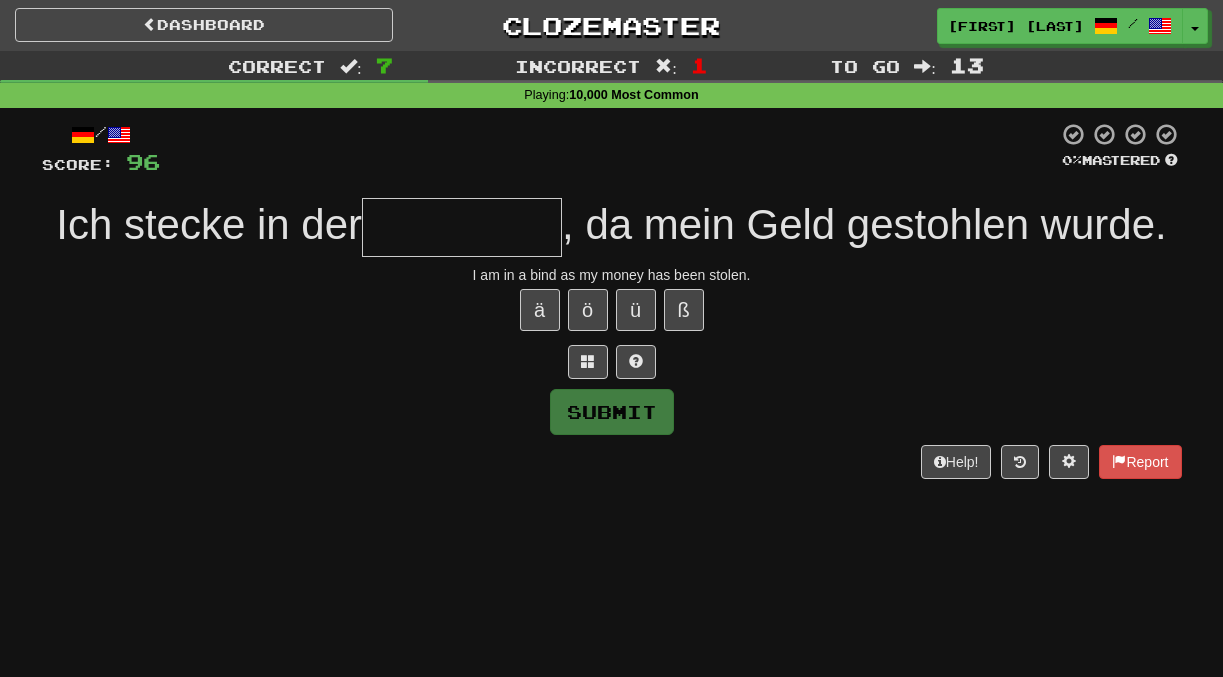 type on "******" 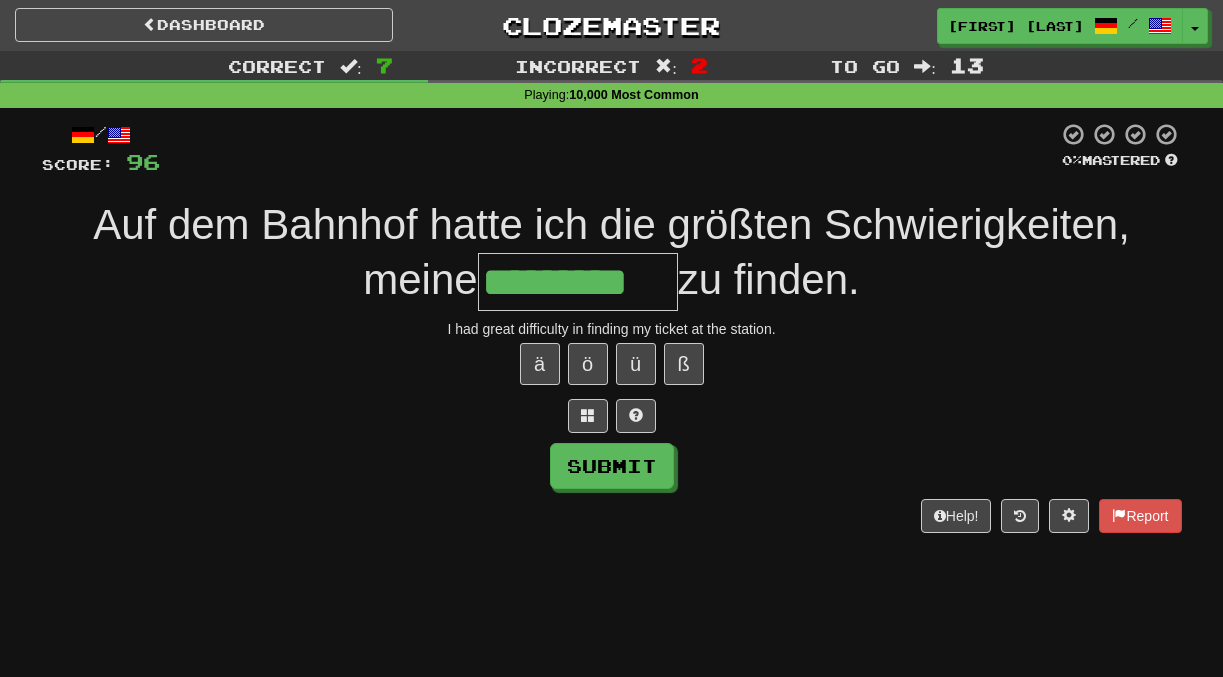 type on "*********" 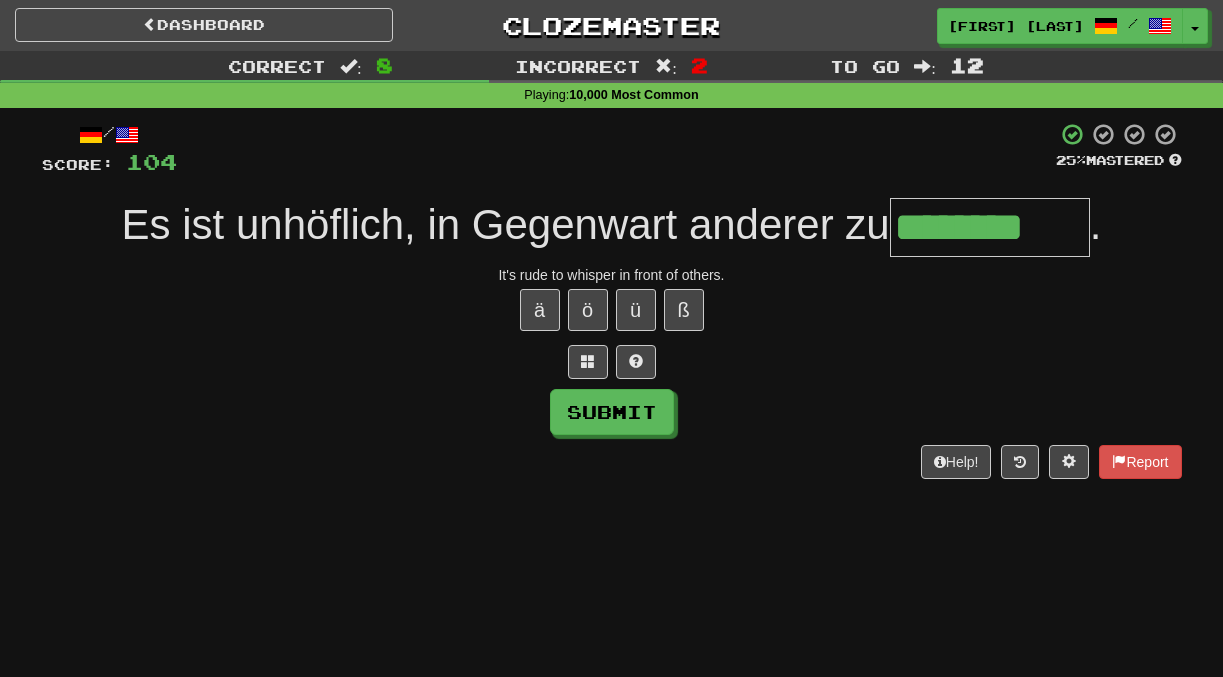 type on "********" 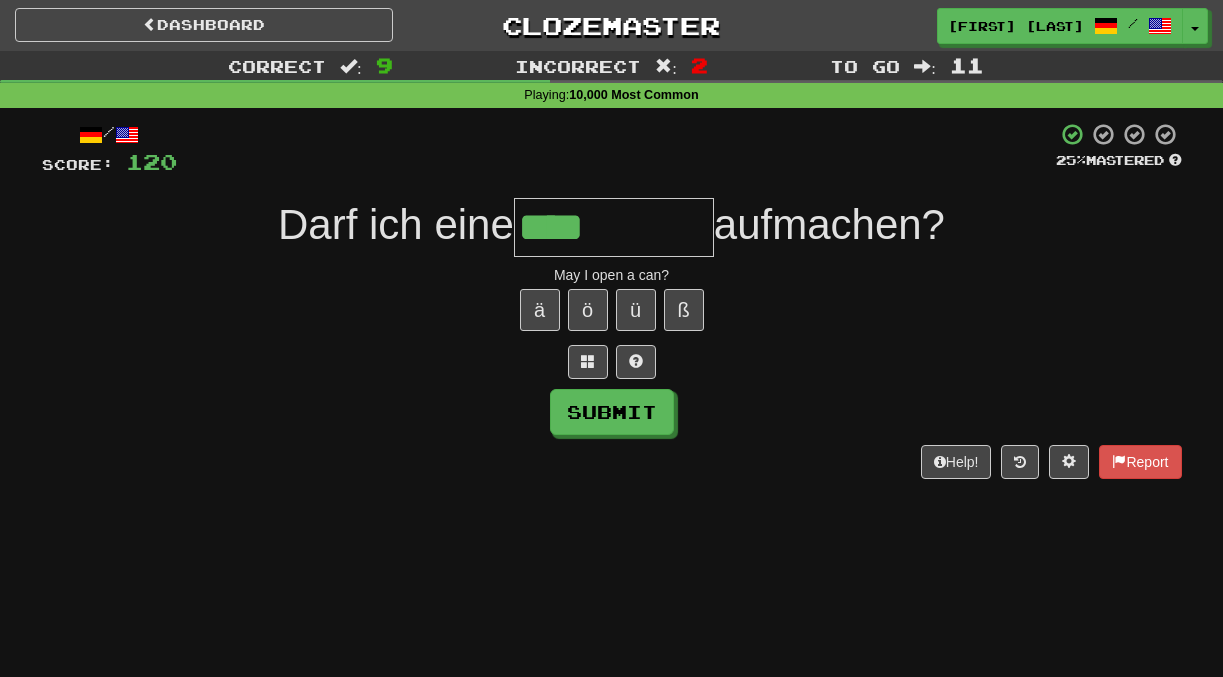 type on "****" 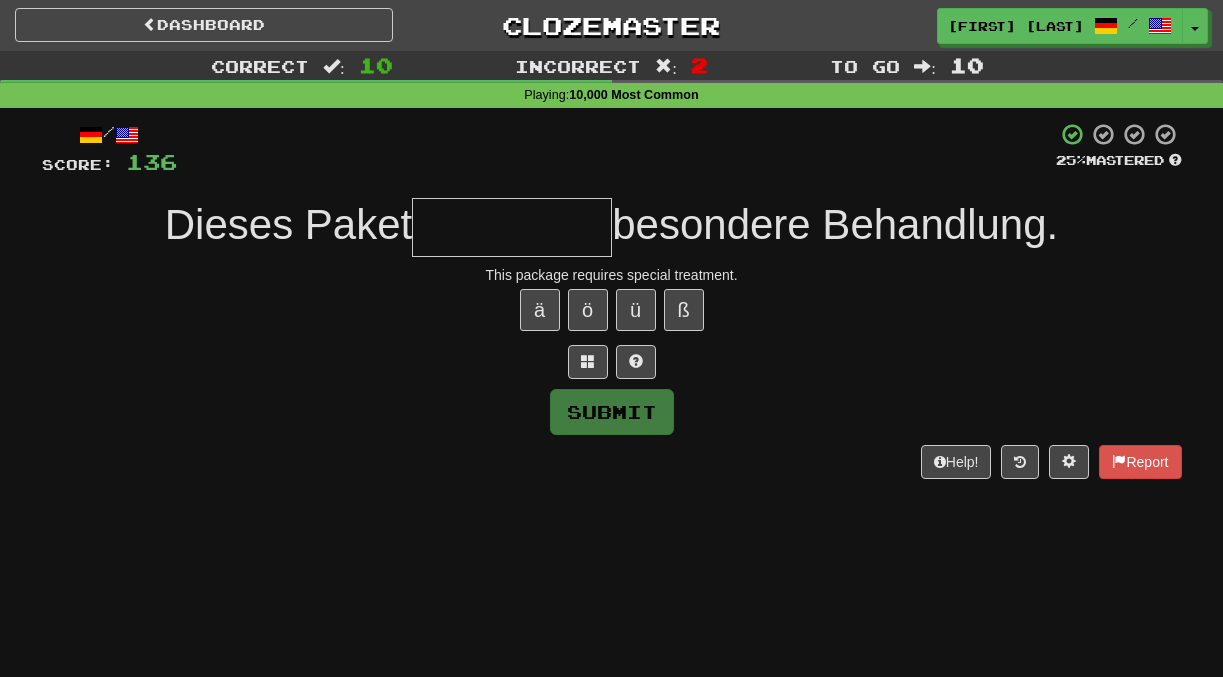 type on "*" 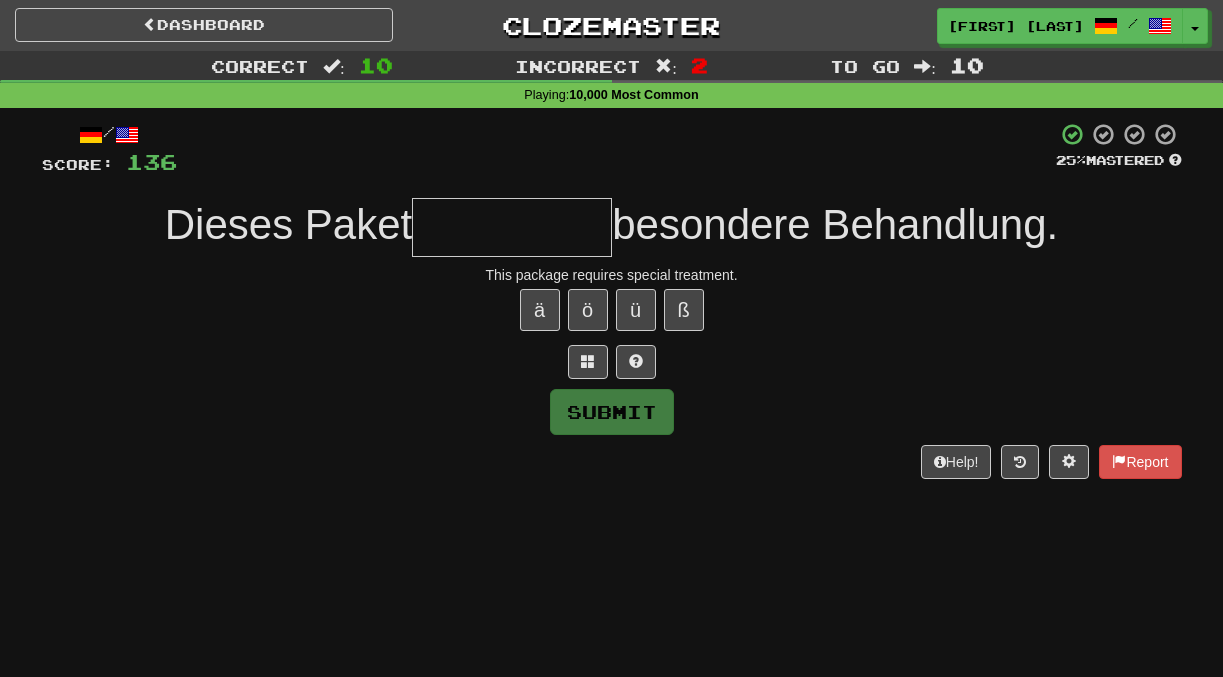 type on "*********" 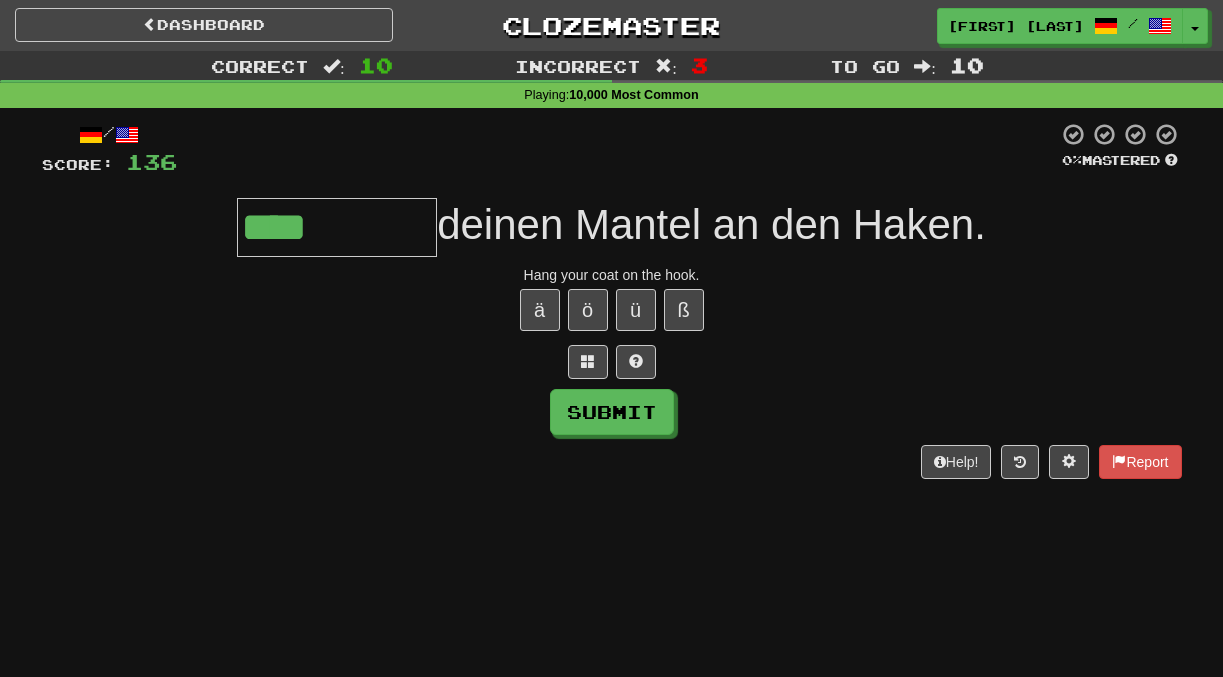 type on "****" 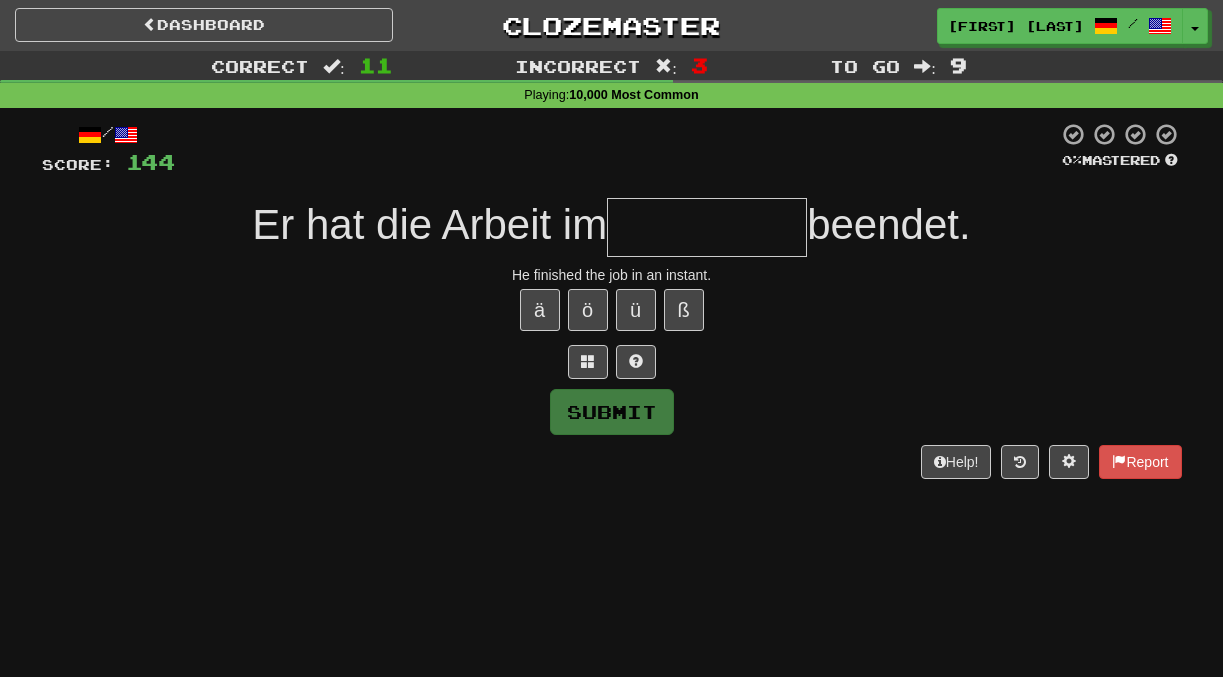 type on "*" 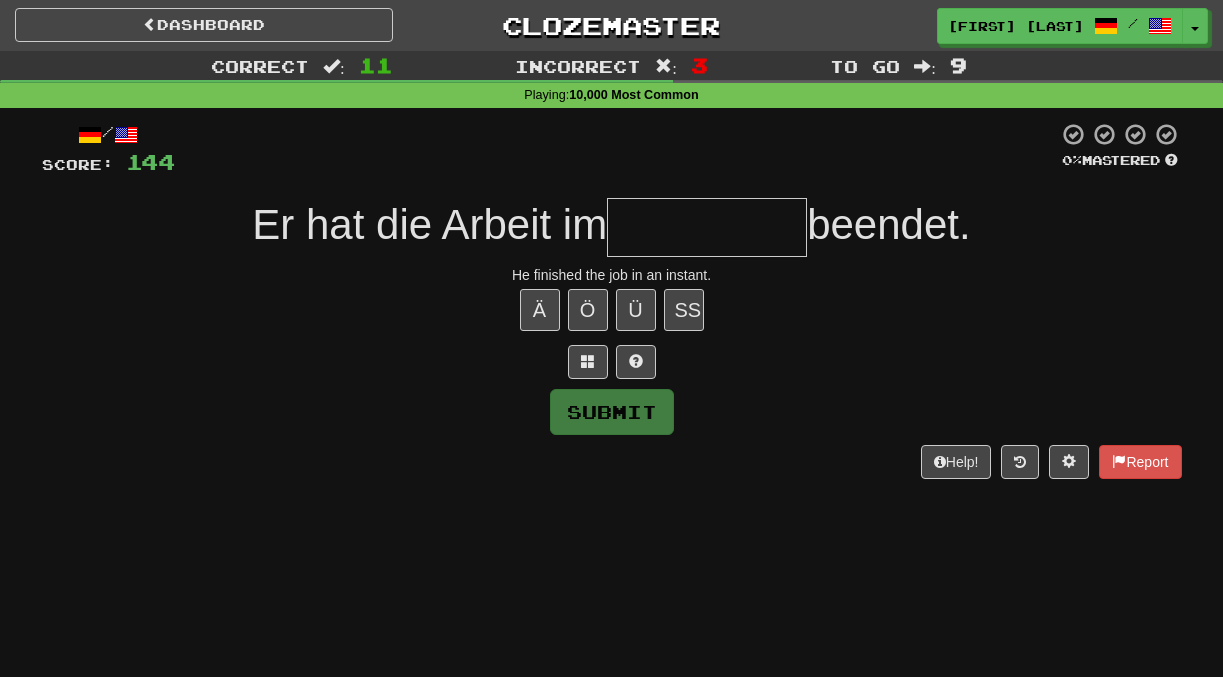 type on "*" 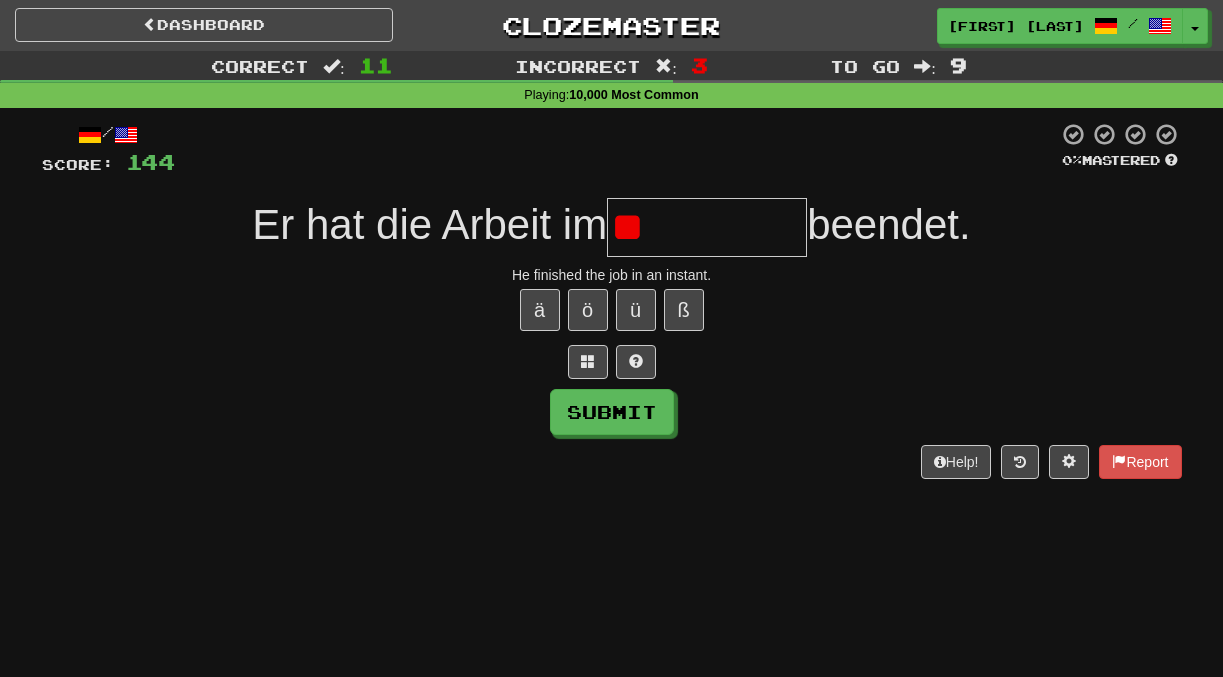 type on "*" 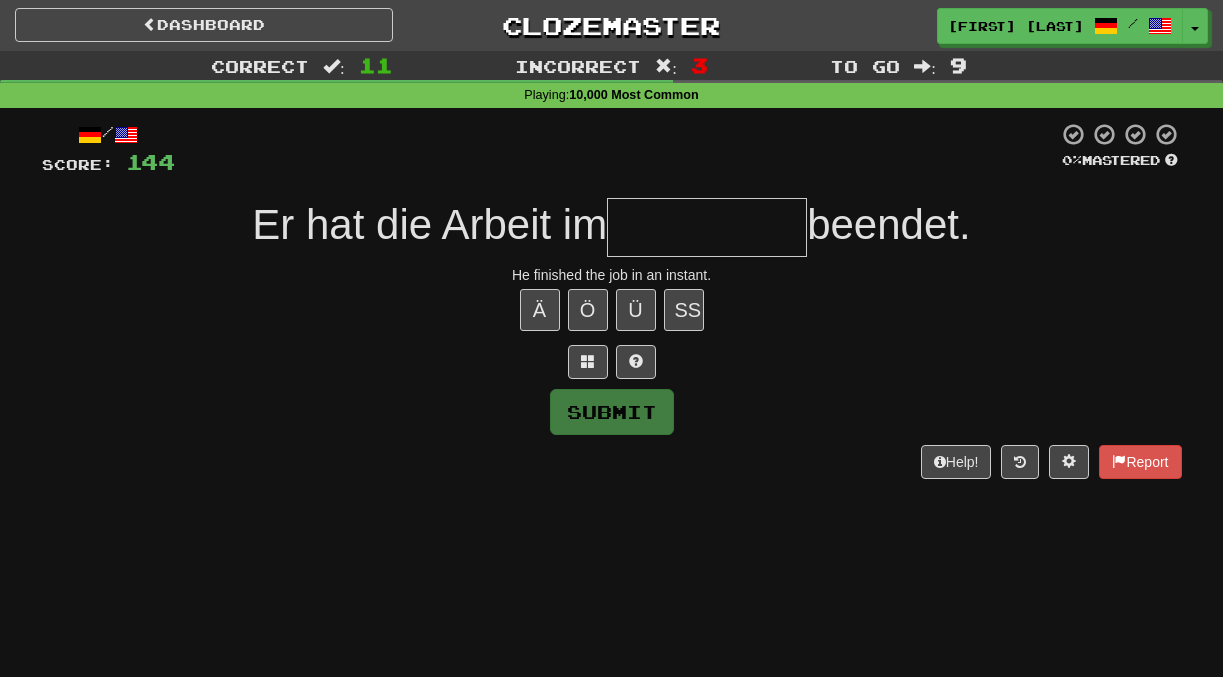 type on "*" 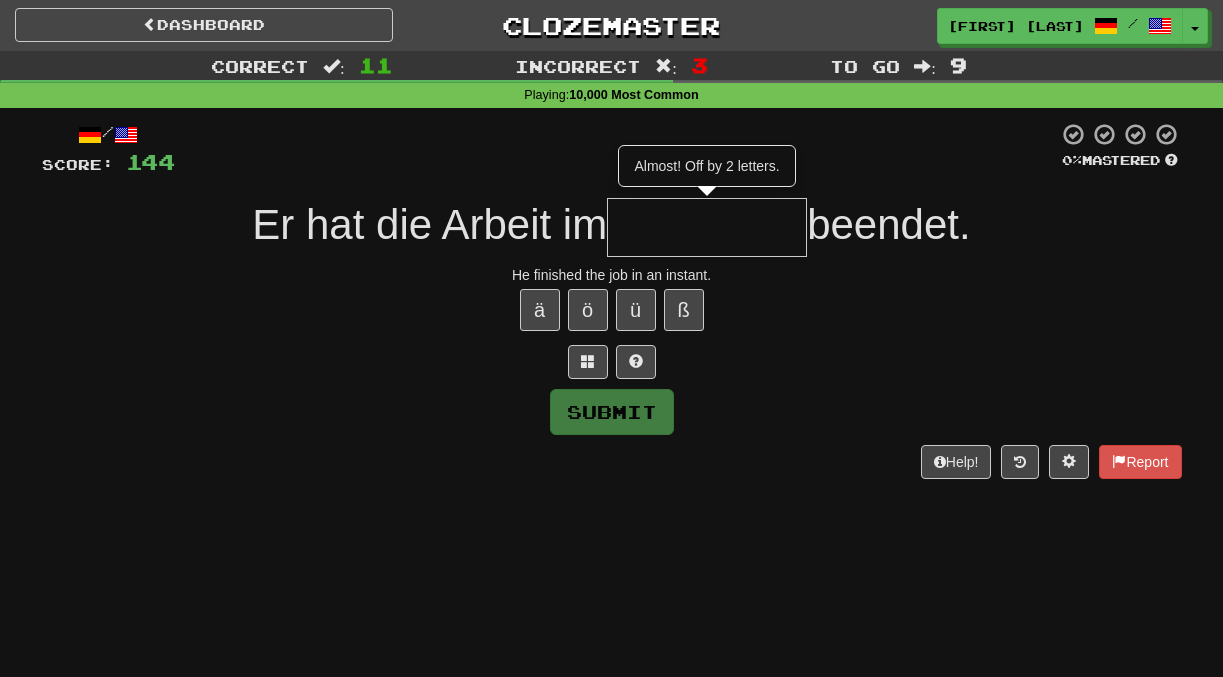 type on "**" 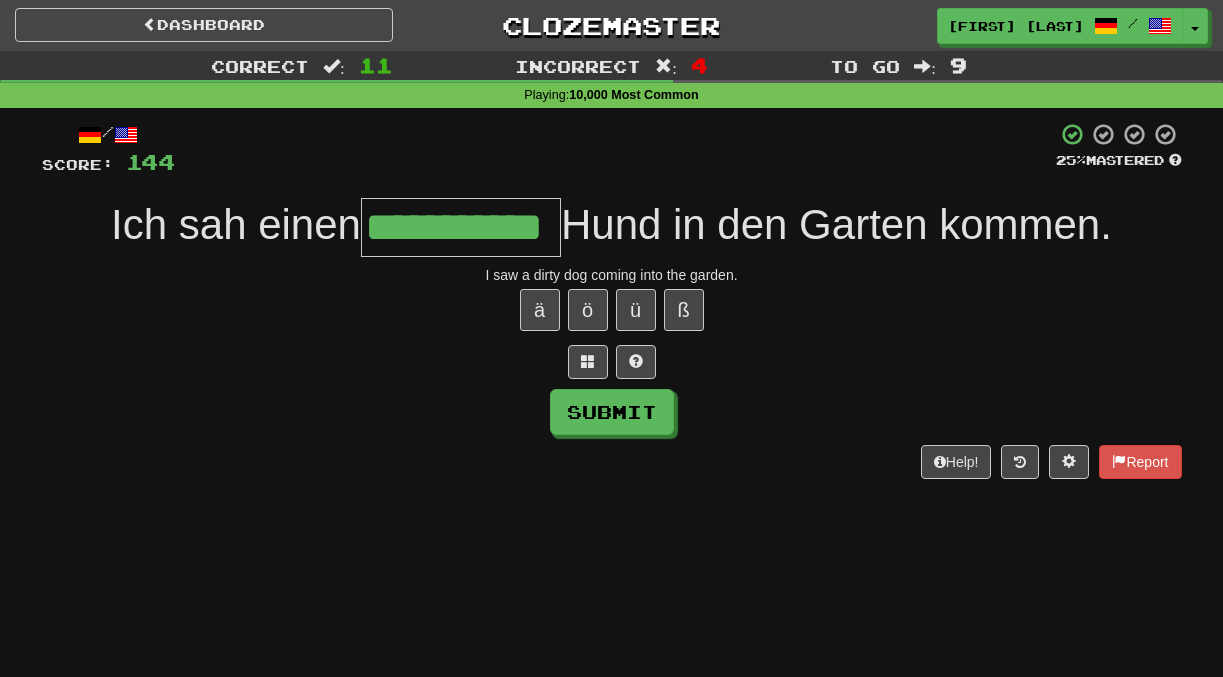 scroll, scrollTop: 0, scrollLeft: 47, axis: horizontal 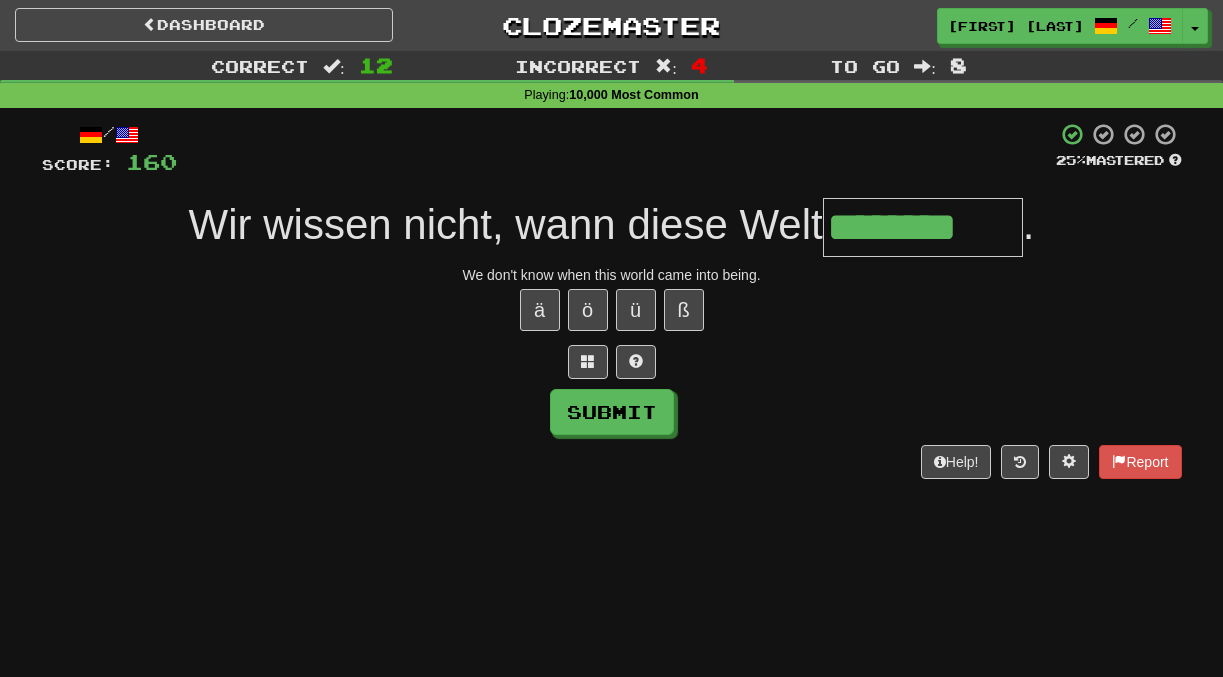 type on "********" 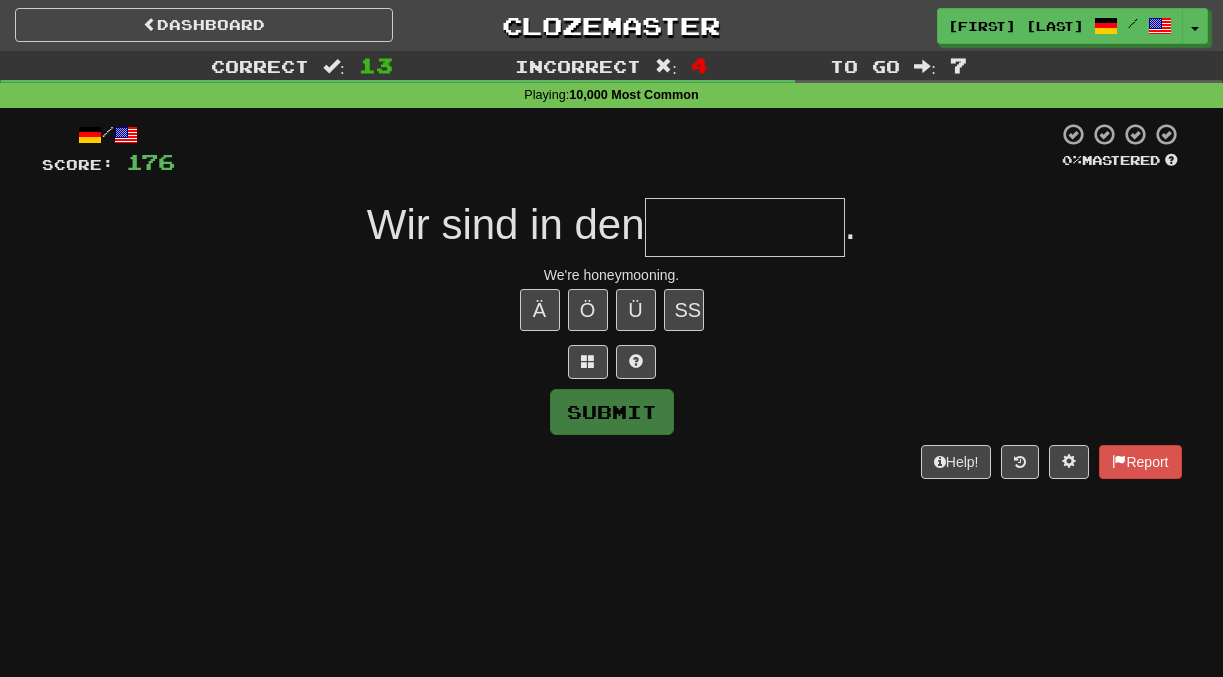 type on "*" 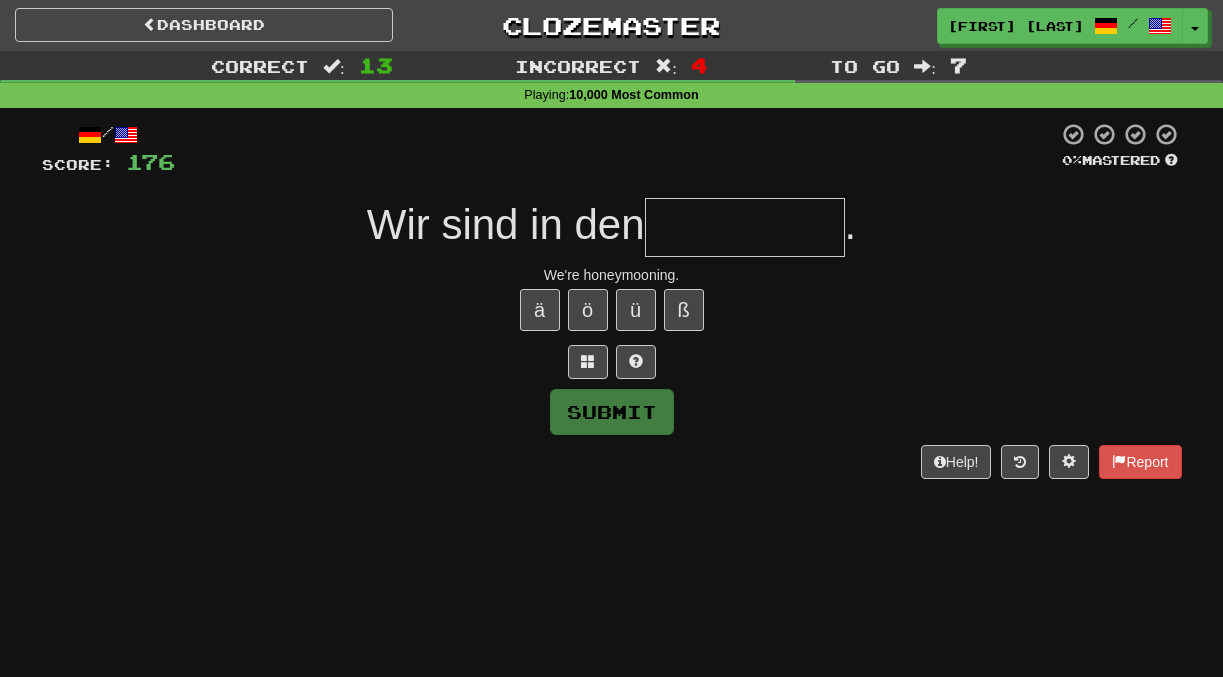 type on "*" 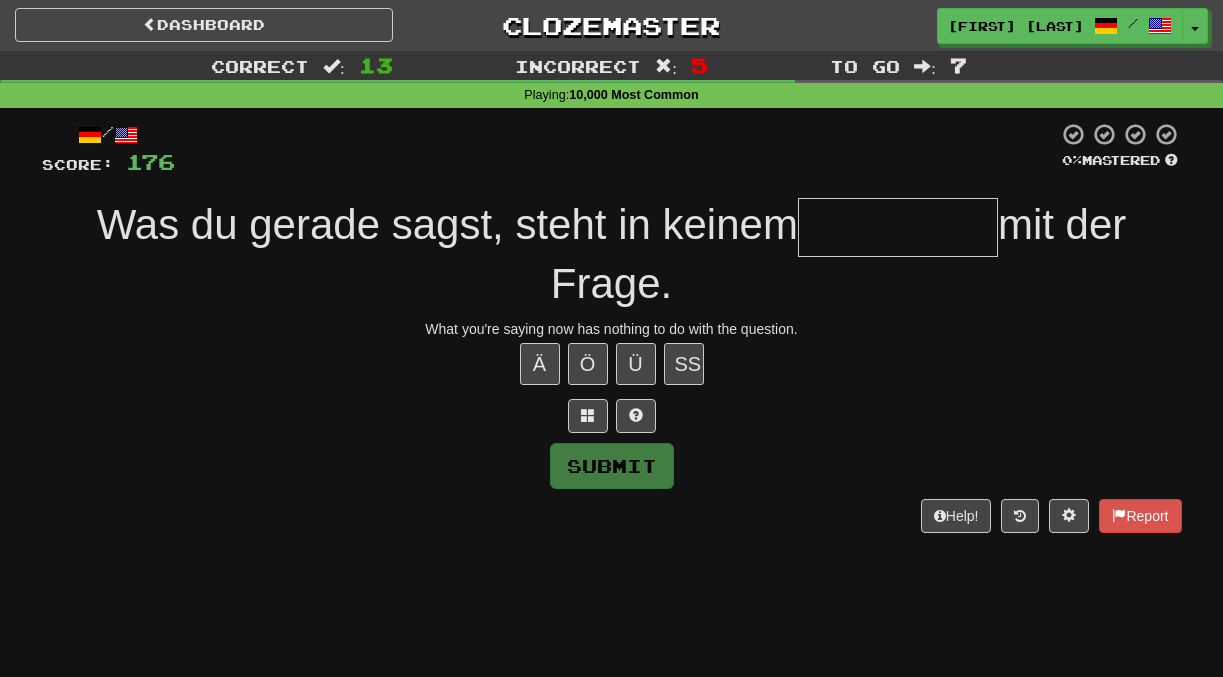 type on "*" 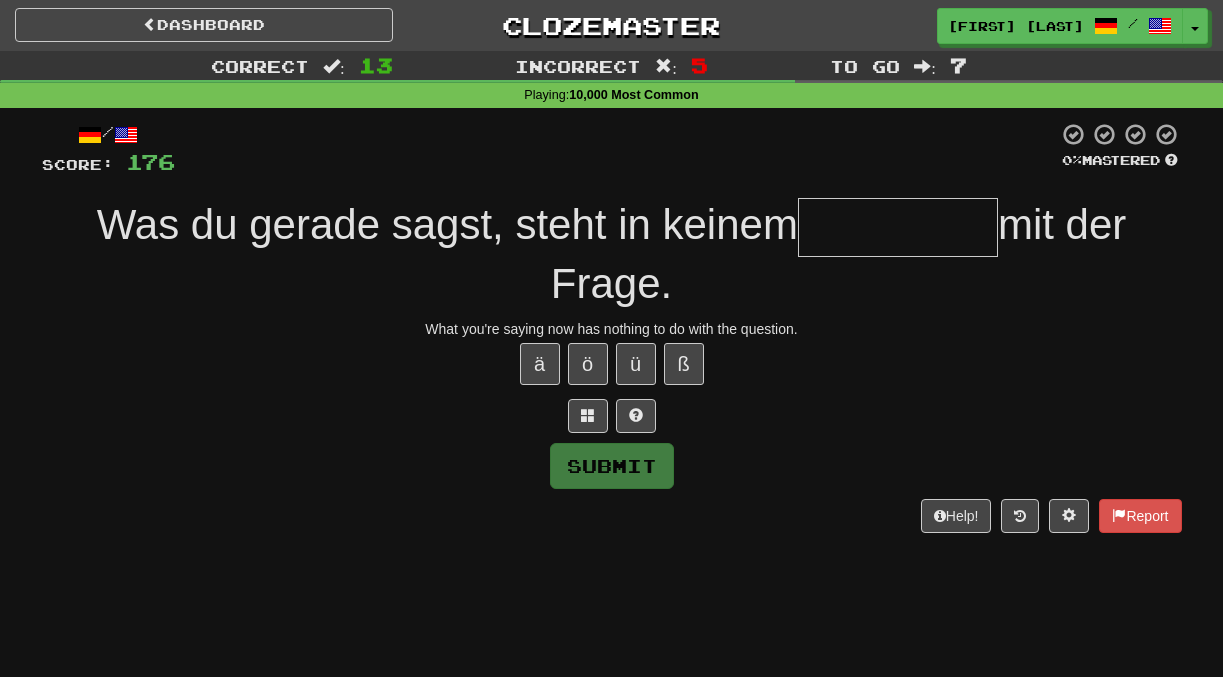 type on "**********" 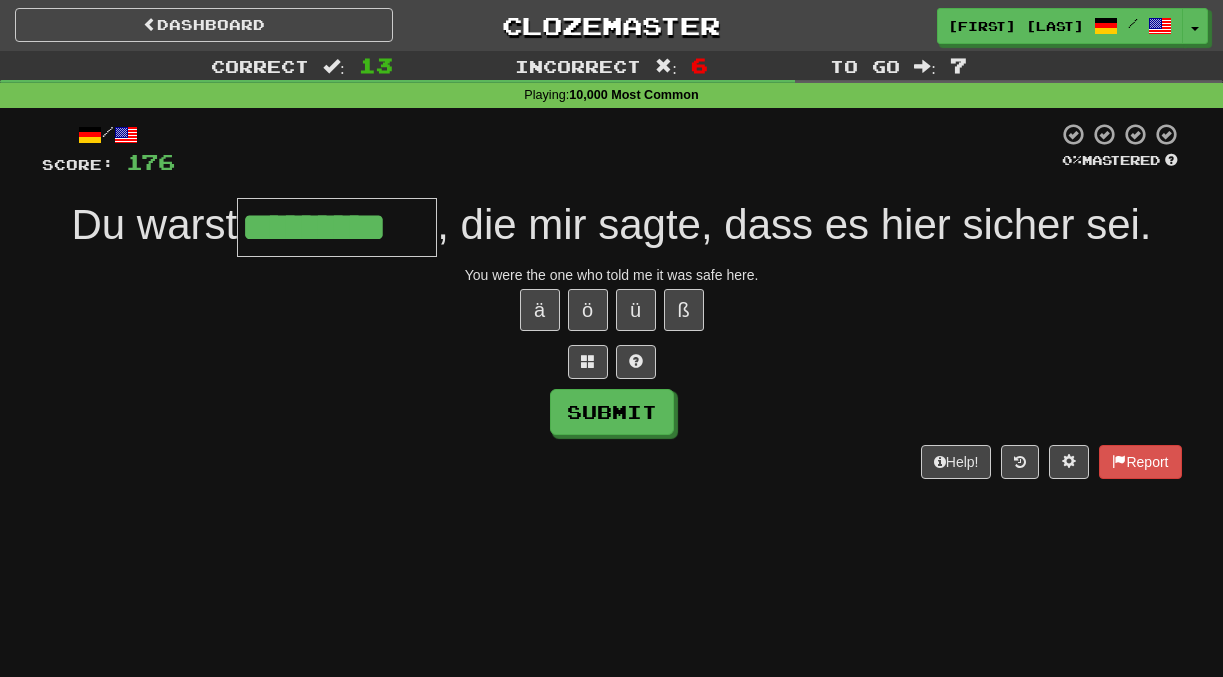 type on "*********" 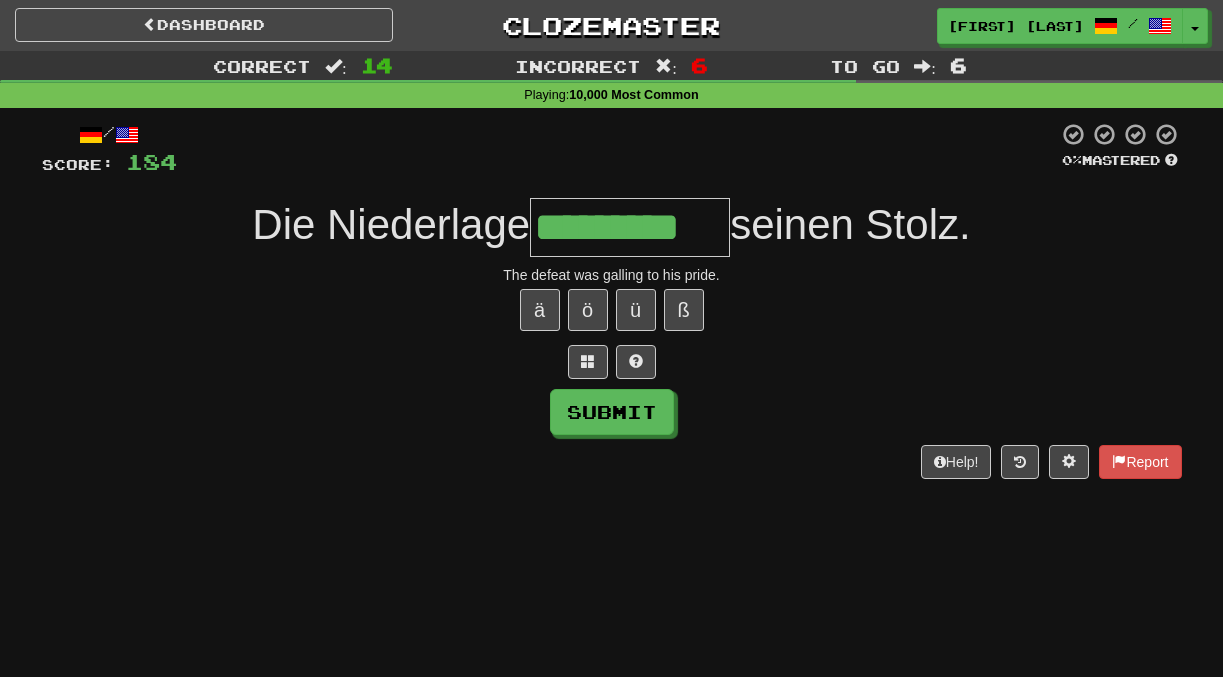 type on "*********" 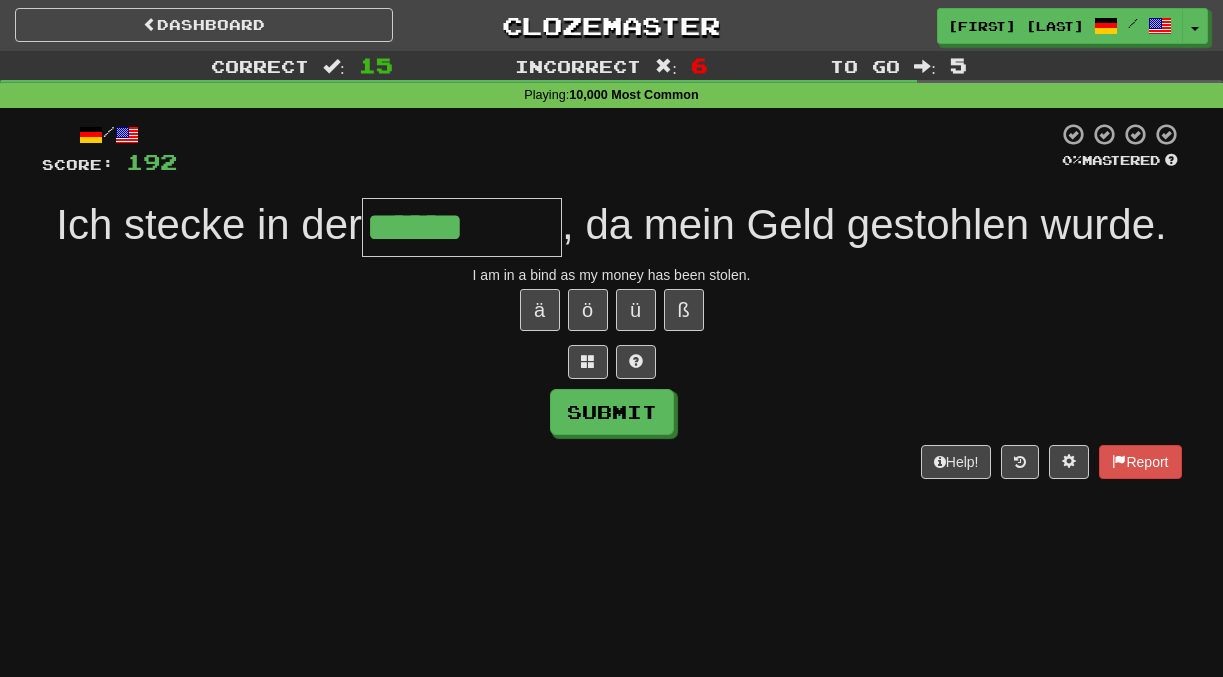 type on "******" 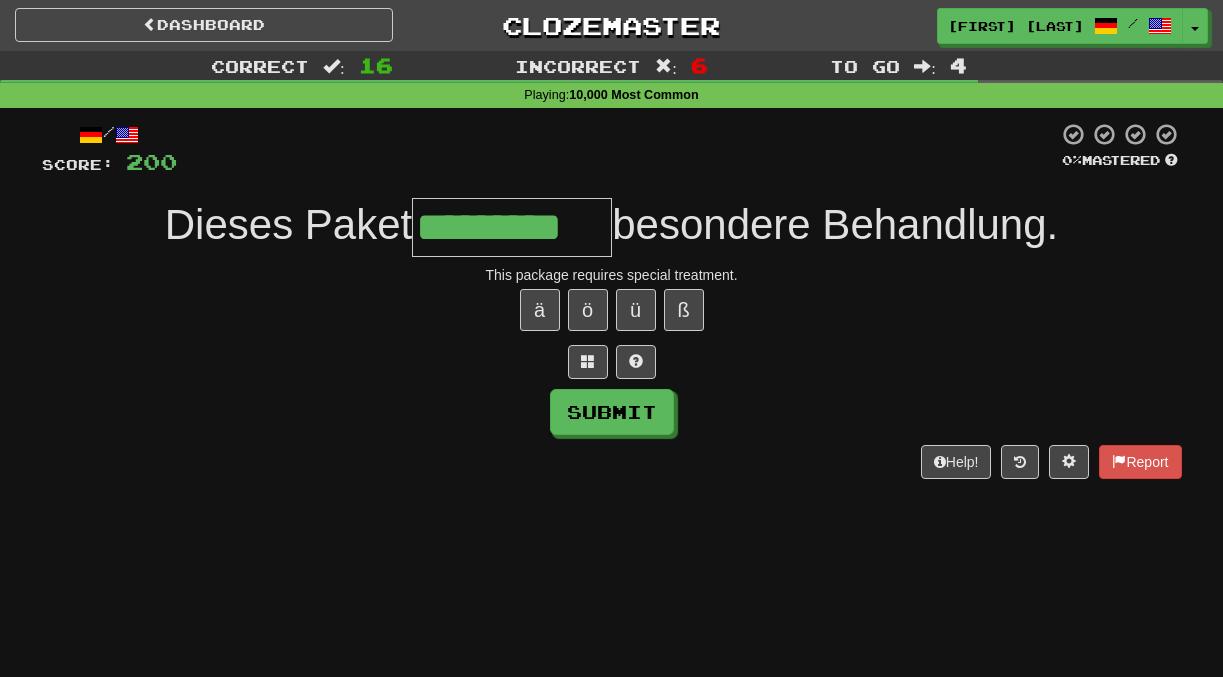 type on "*********" 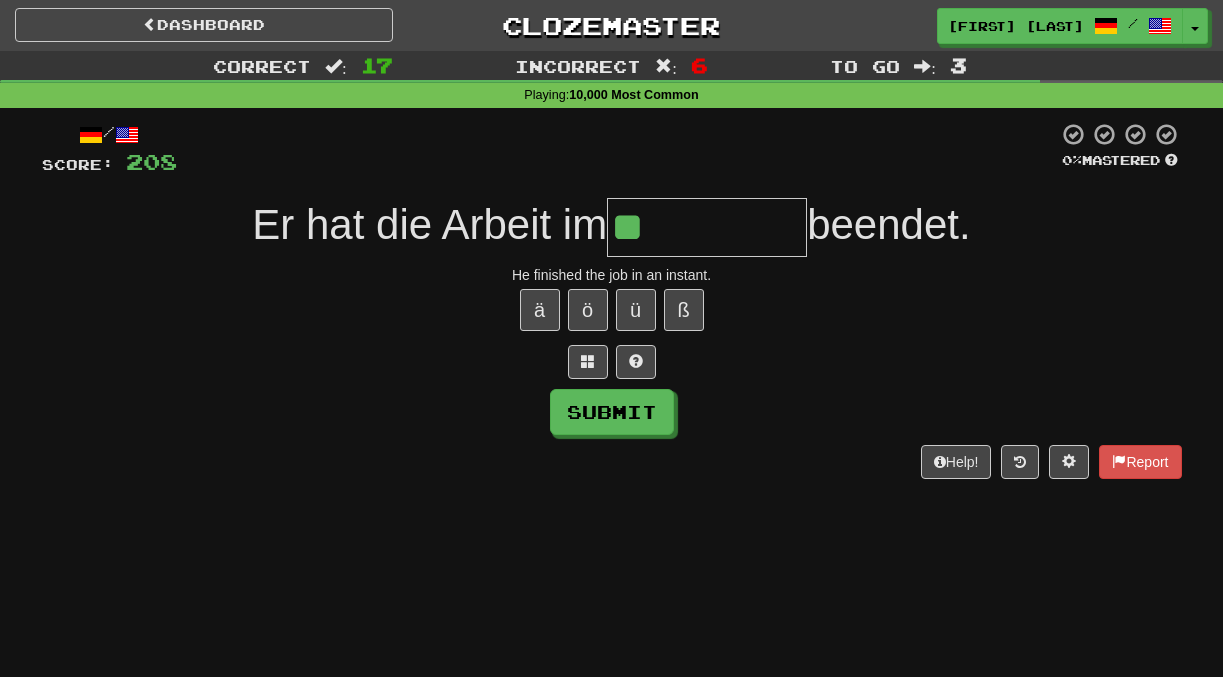 type on "**" 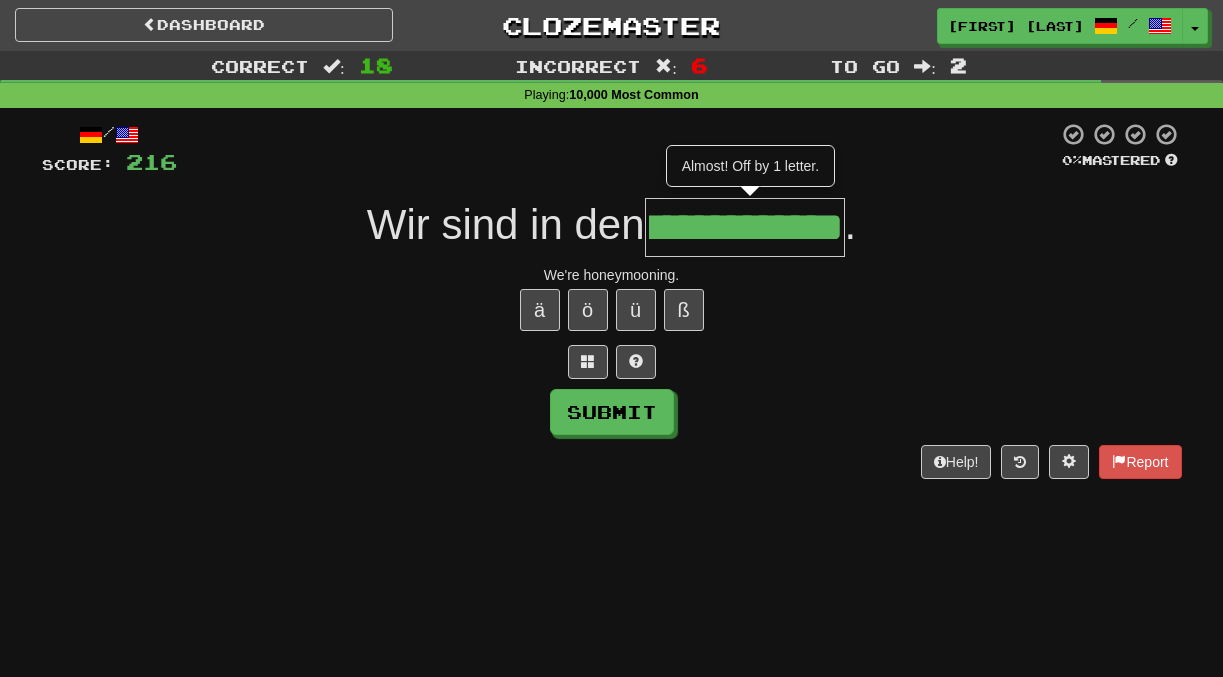 scroll, scrollTop: 0, scrollLeft: 61, axis: horizontal 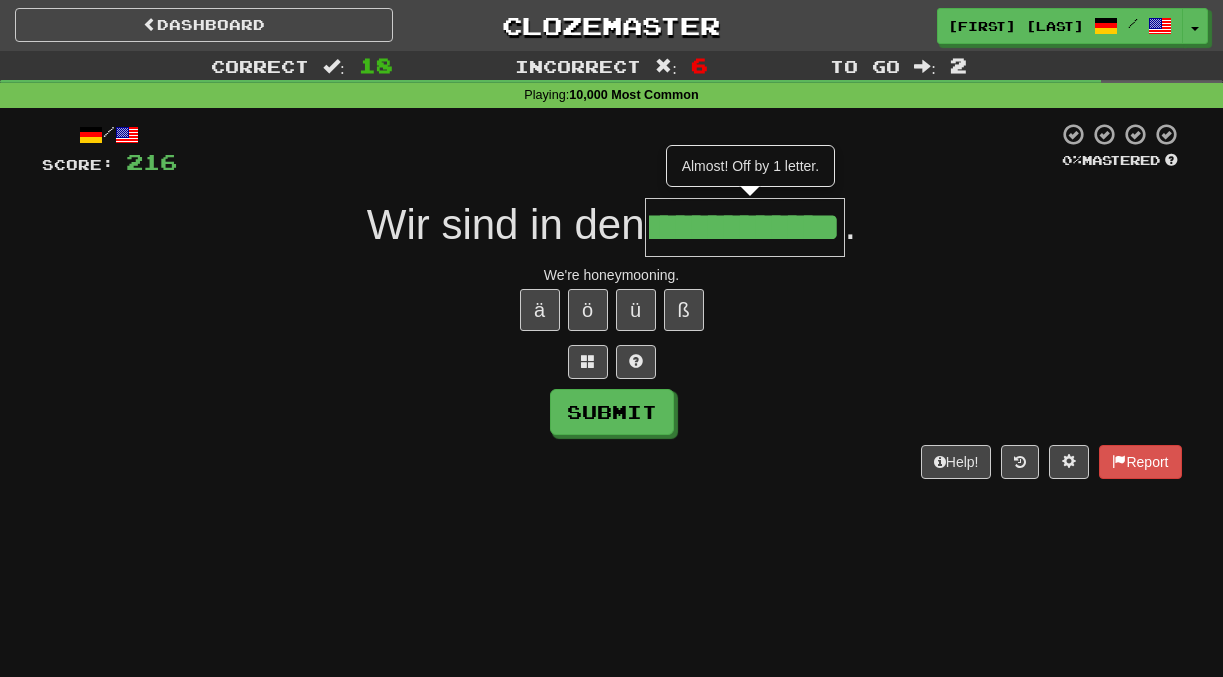 type on "**********" 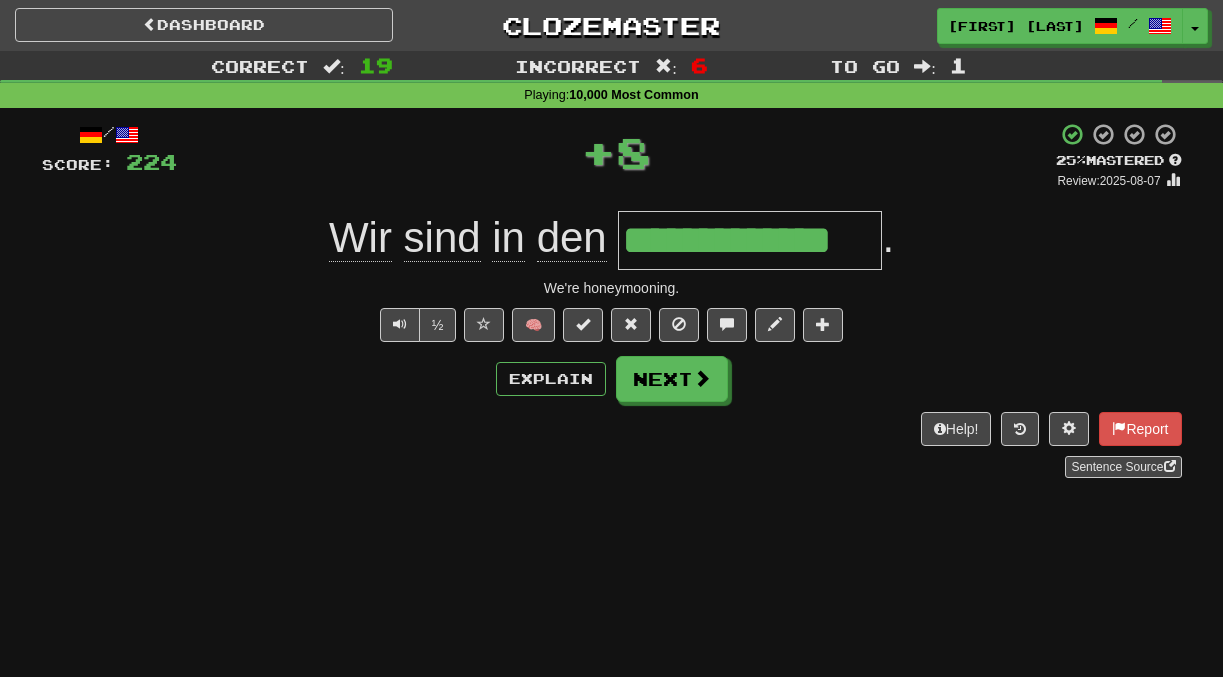 scroll, scrollTop: 0, scrollLeft: 0, axis: both 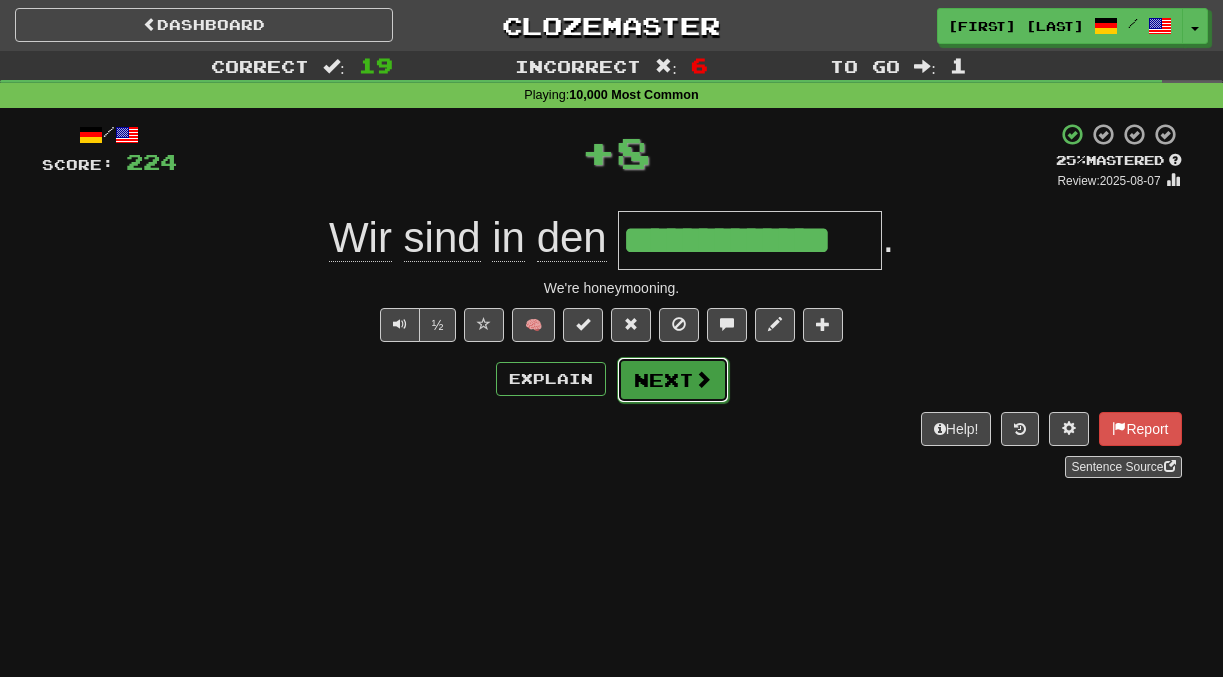 click on "Next" at bounding box center [673, 380] 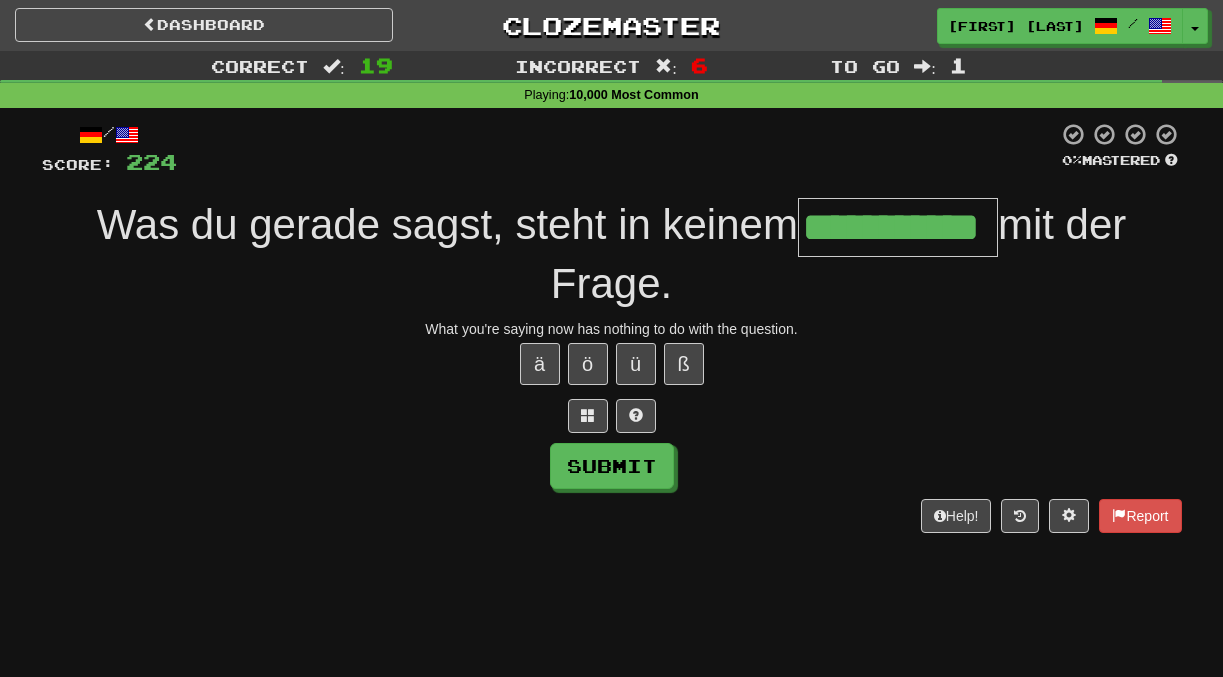 scroll, scrollTop: 0, scrollLeft: 87, axis: horizontal 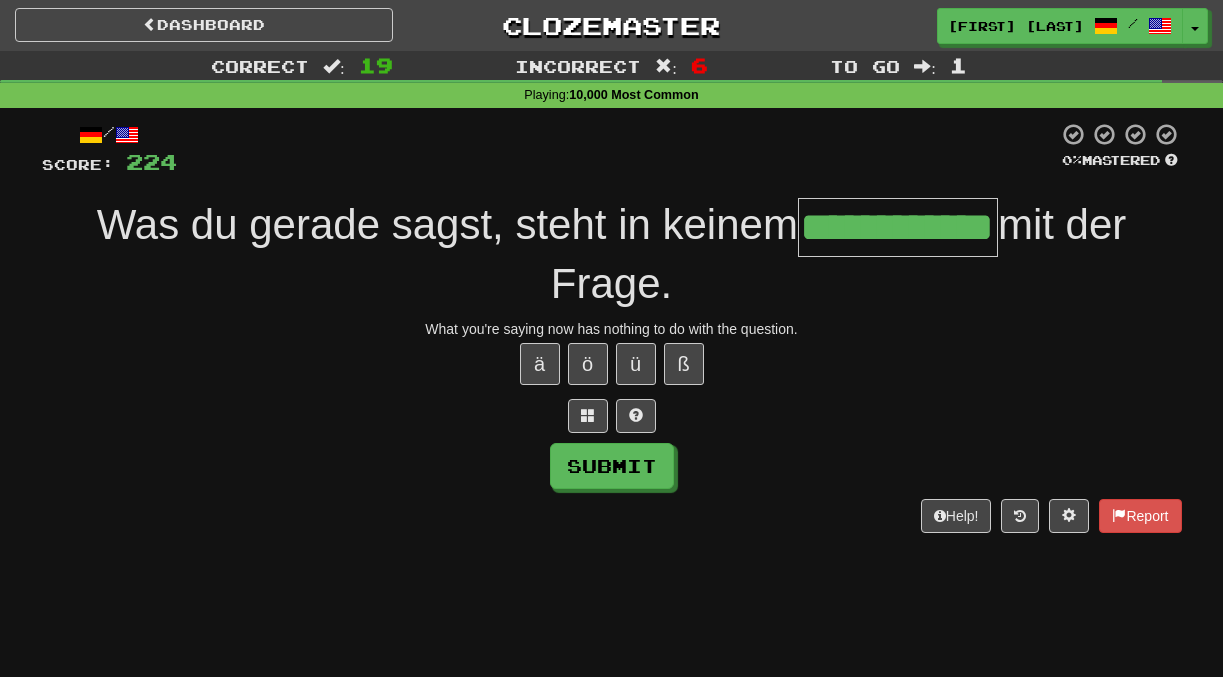 type on "**********" 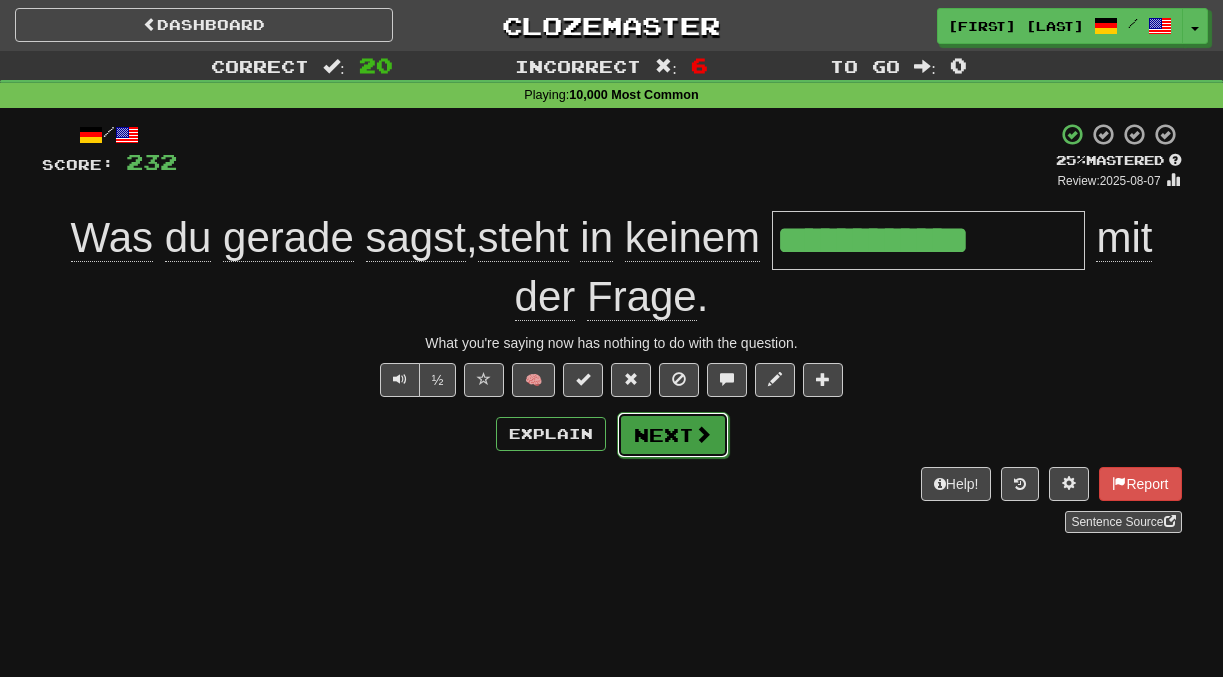 click on "Next" at bounding box center (673, 435) 